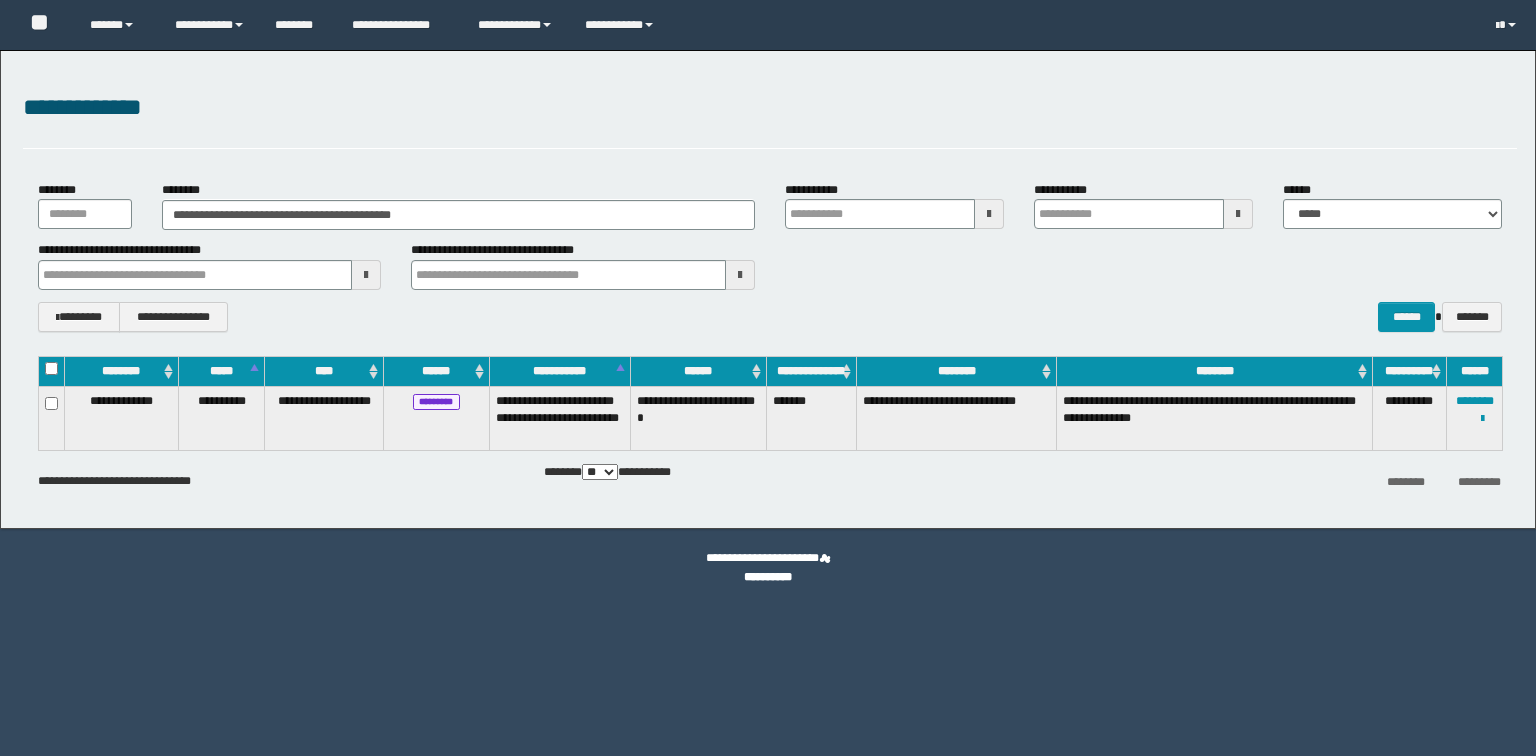 scroll, scrollTop: 0, scrollLeft: 0, axis: both 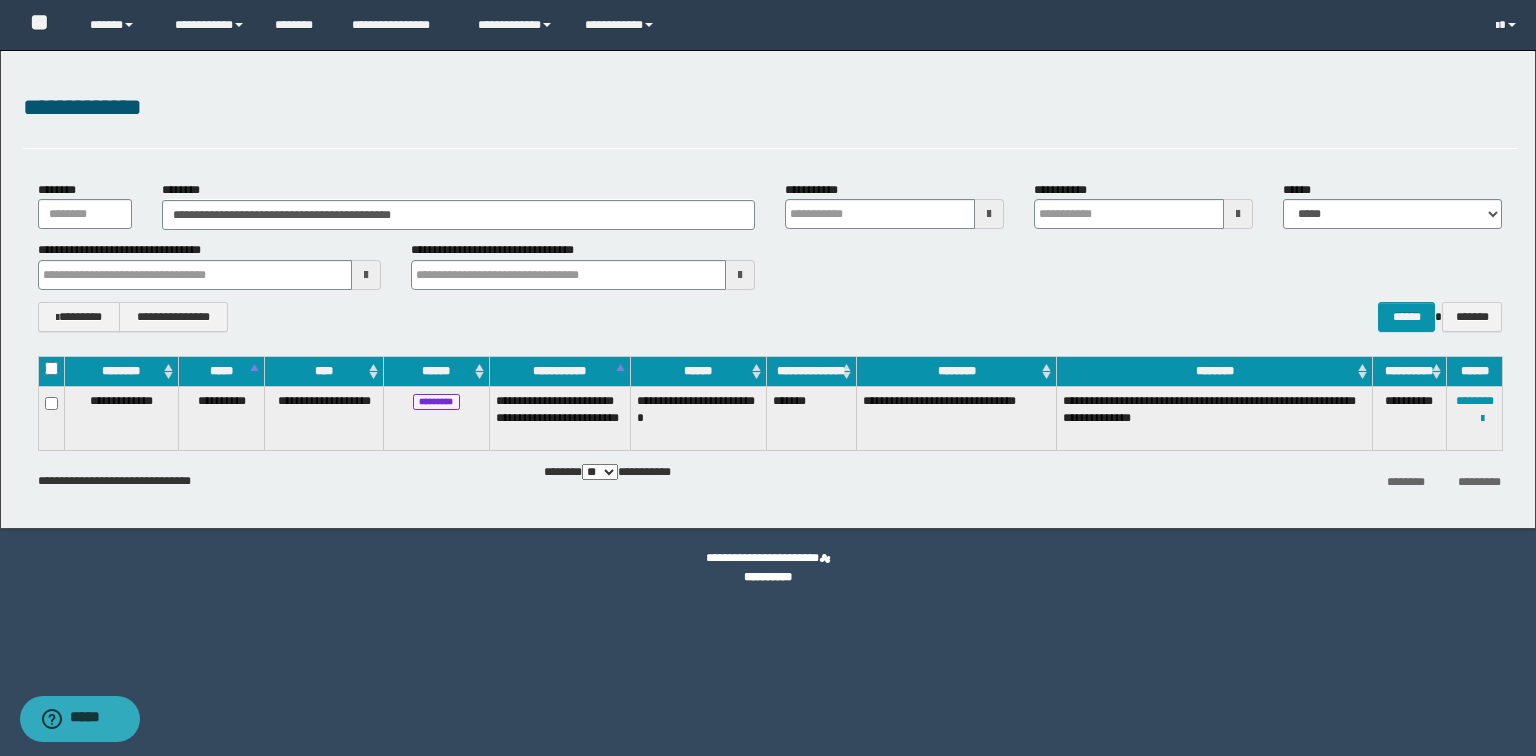 click on "**********" at bounding box center [770, 317] 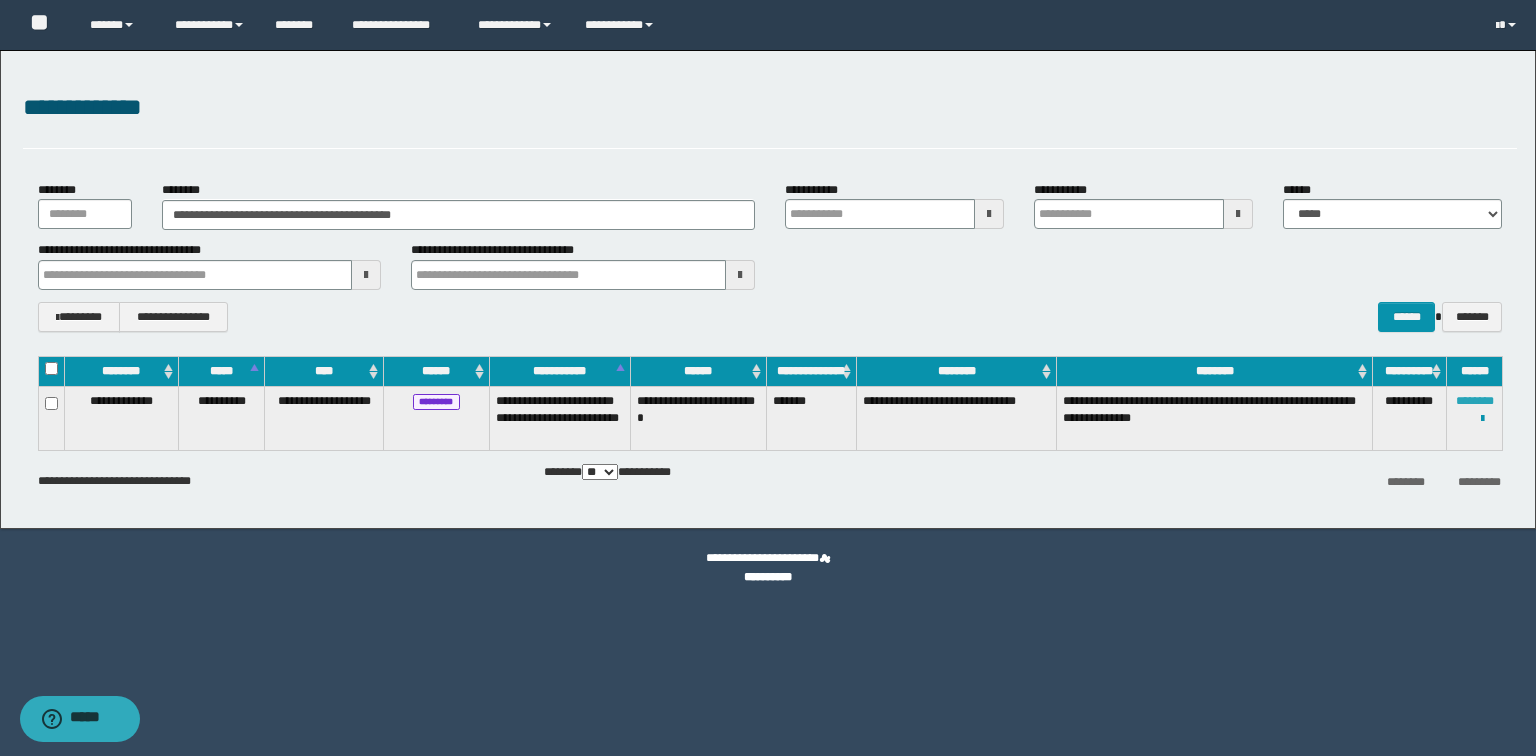 click on "********" at bounding box center (1475, 401) 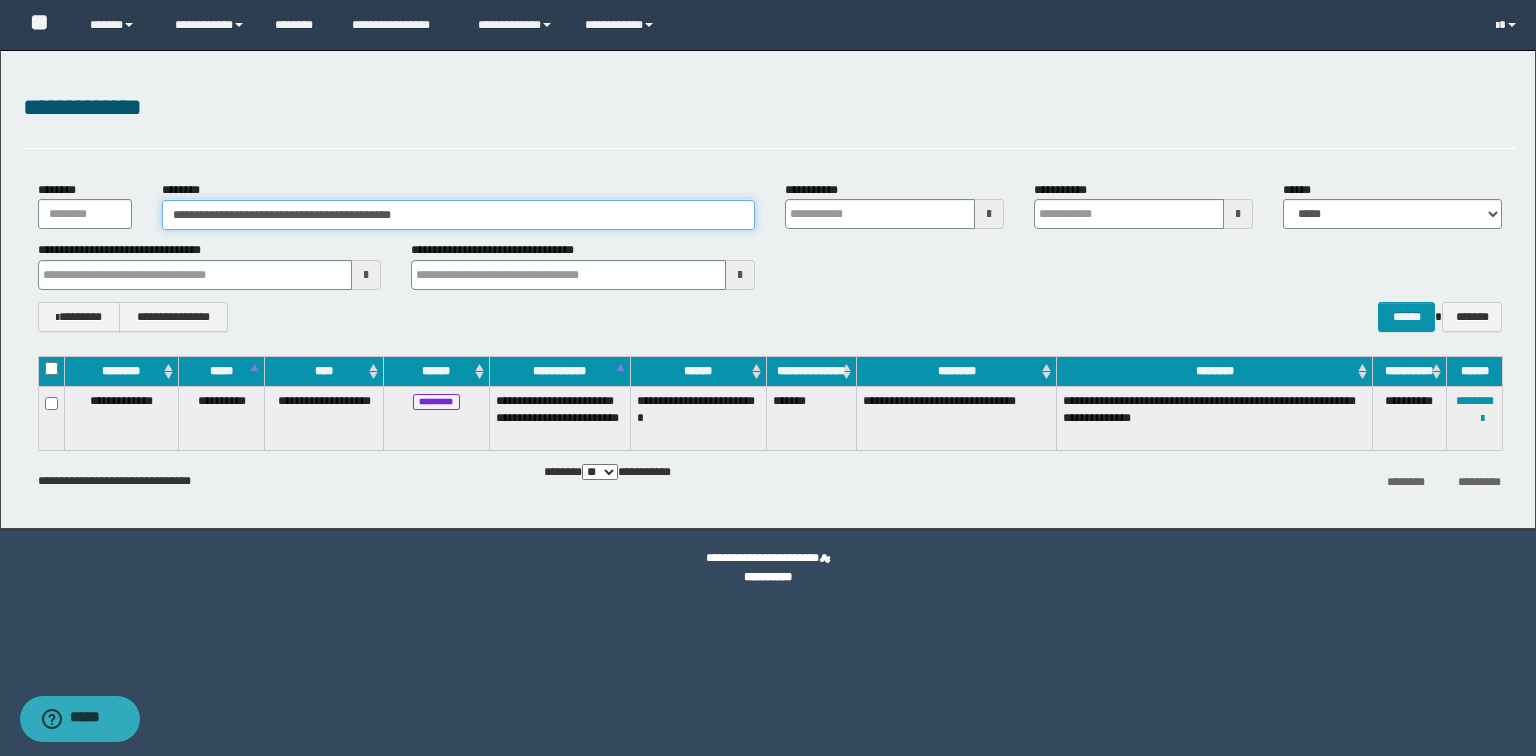 drag, startPoint x: 468, startPoint y: 206, endPoint x: 0, endPoint y: 333, distance: 484.92578 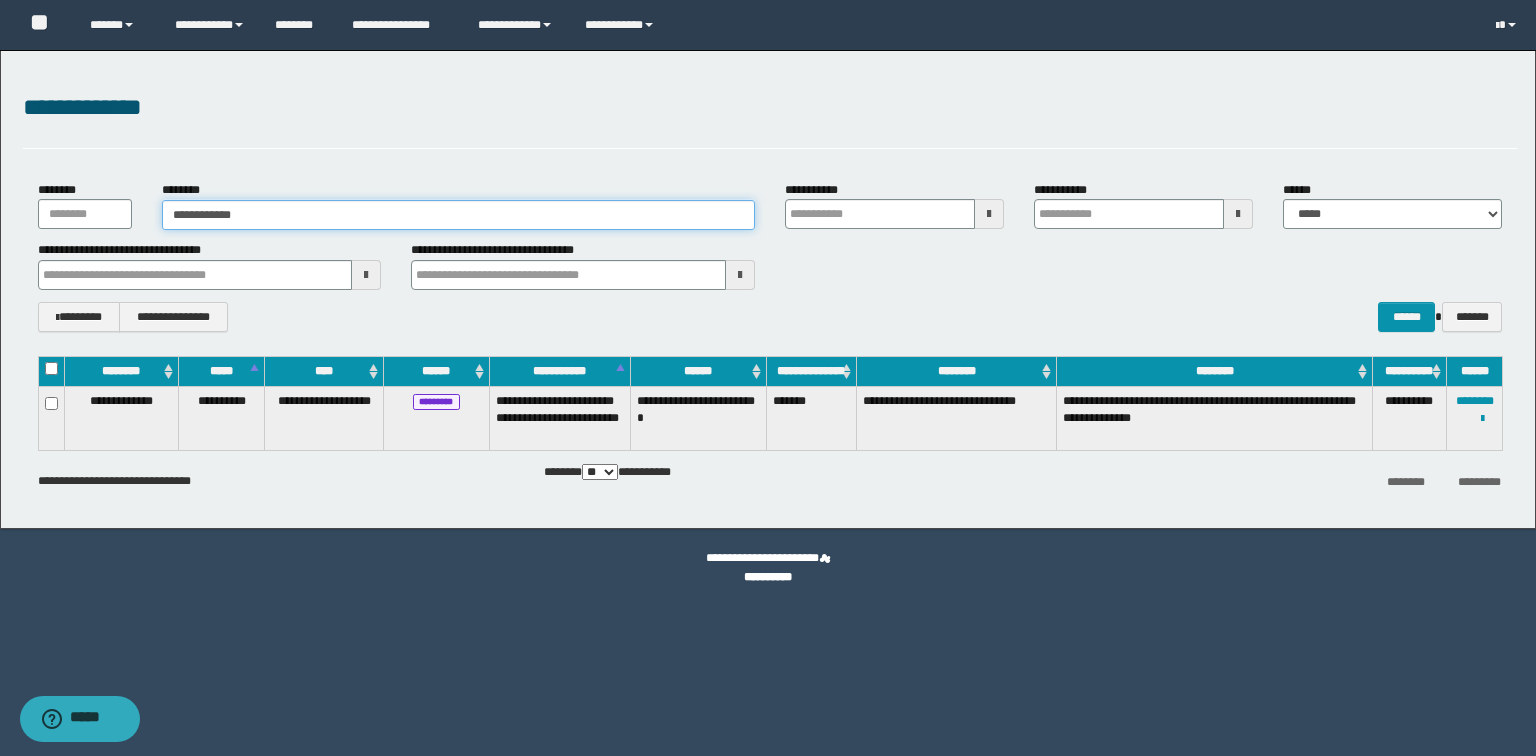 type on "**********" 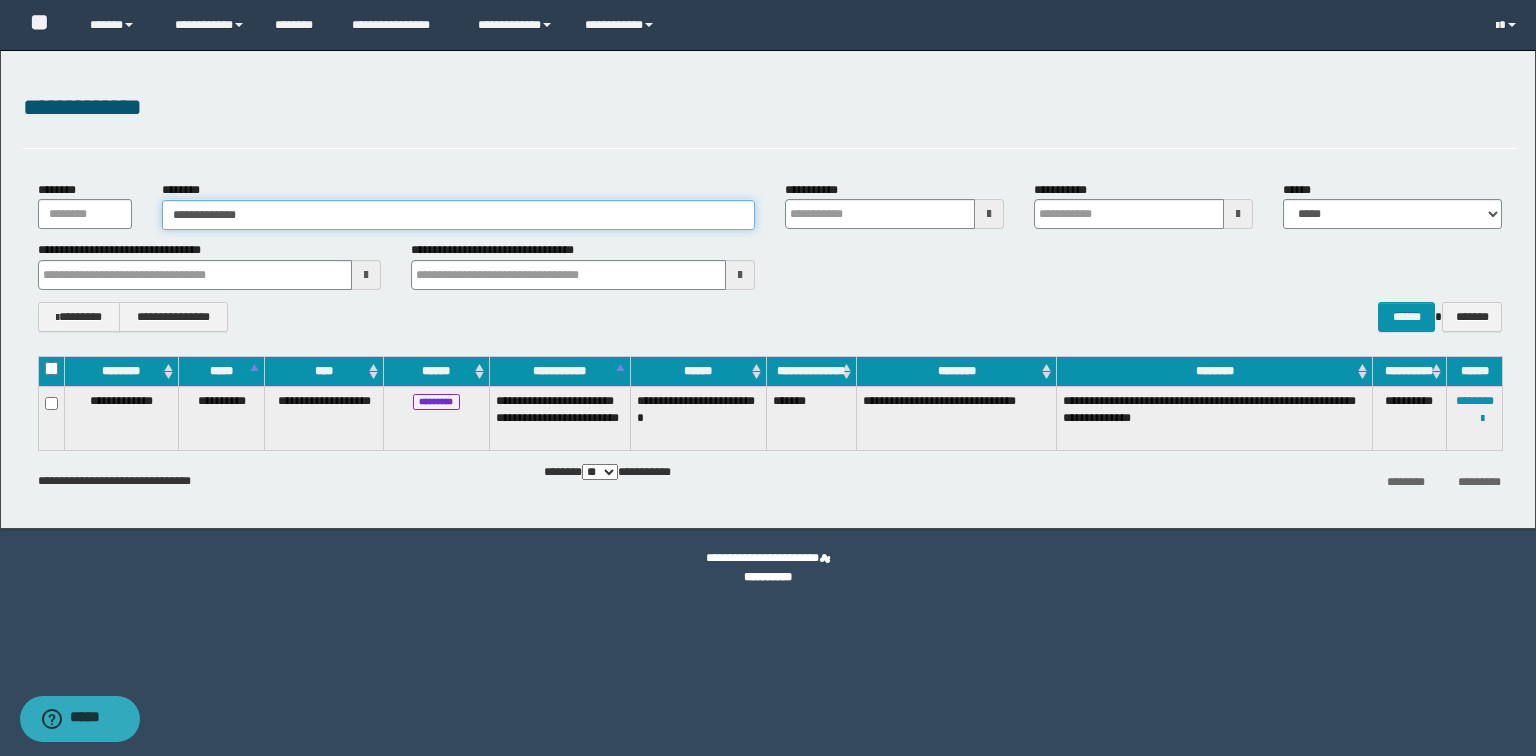 type on "**********" 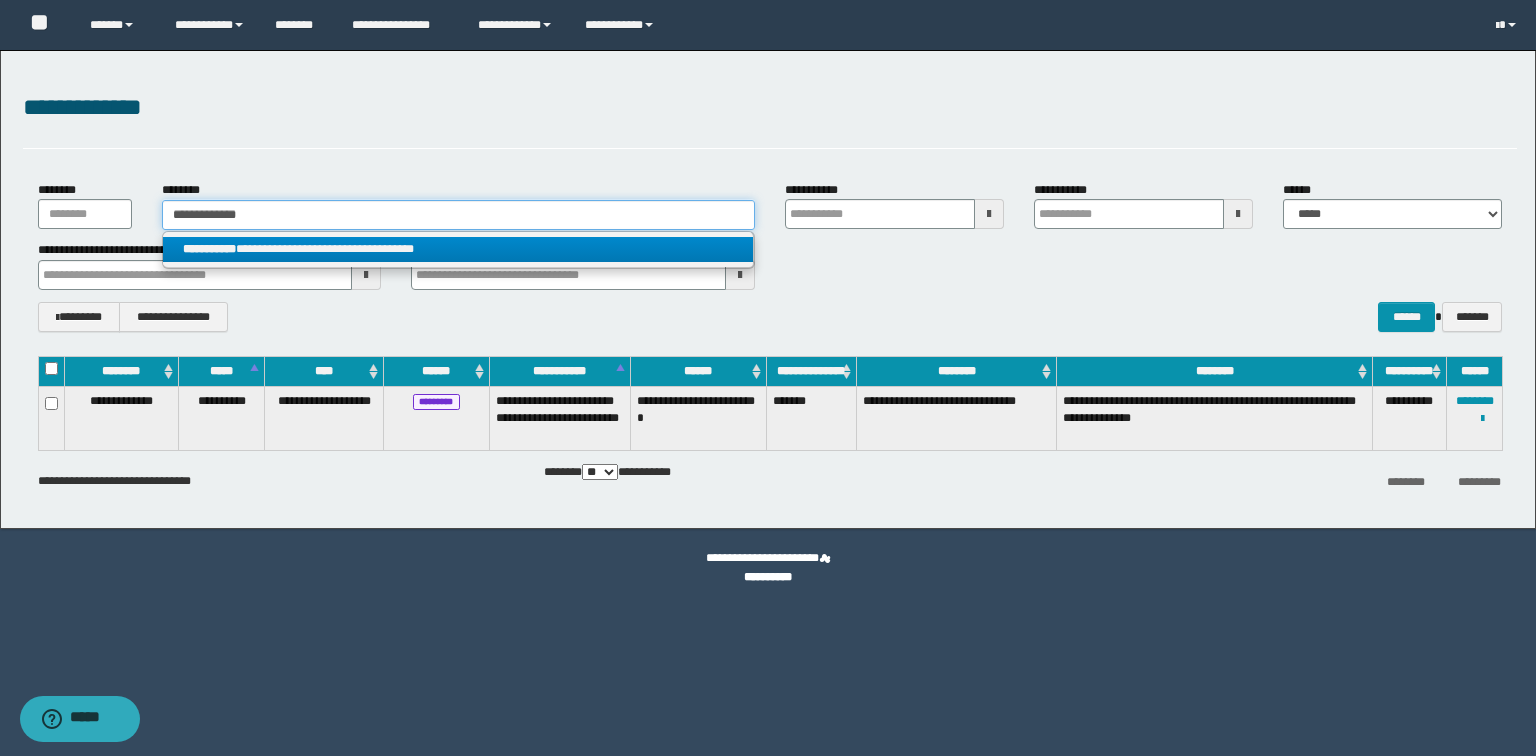 type on "**********" 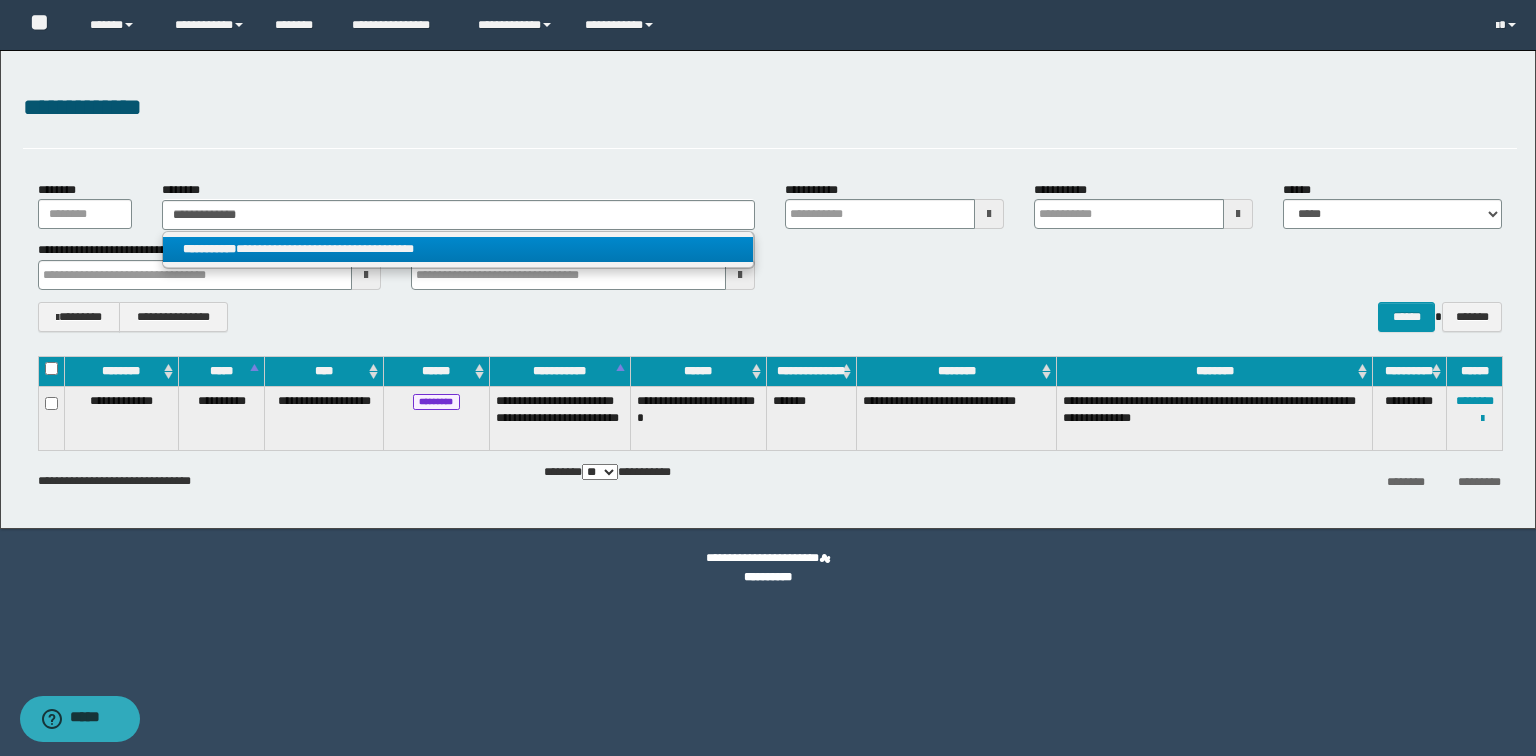 click on "**********" at bounding box center [458, 249] 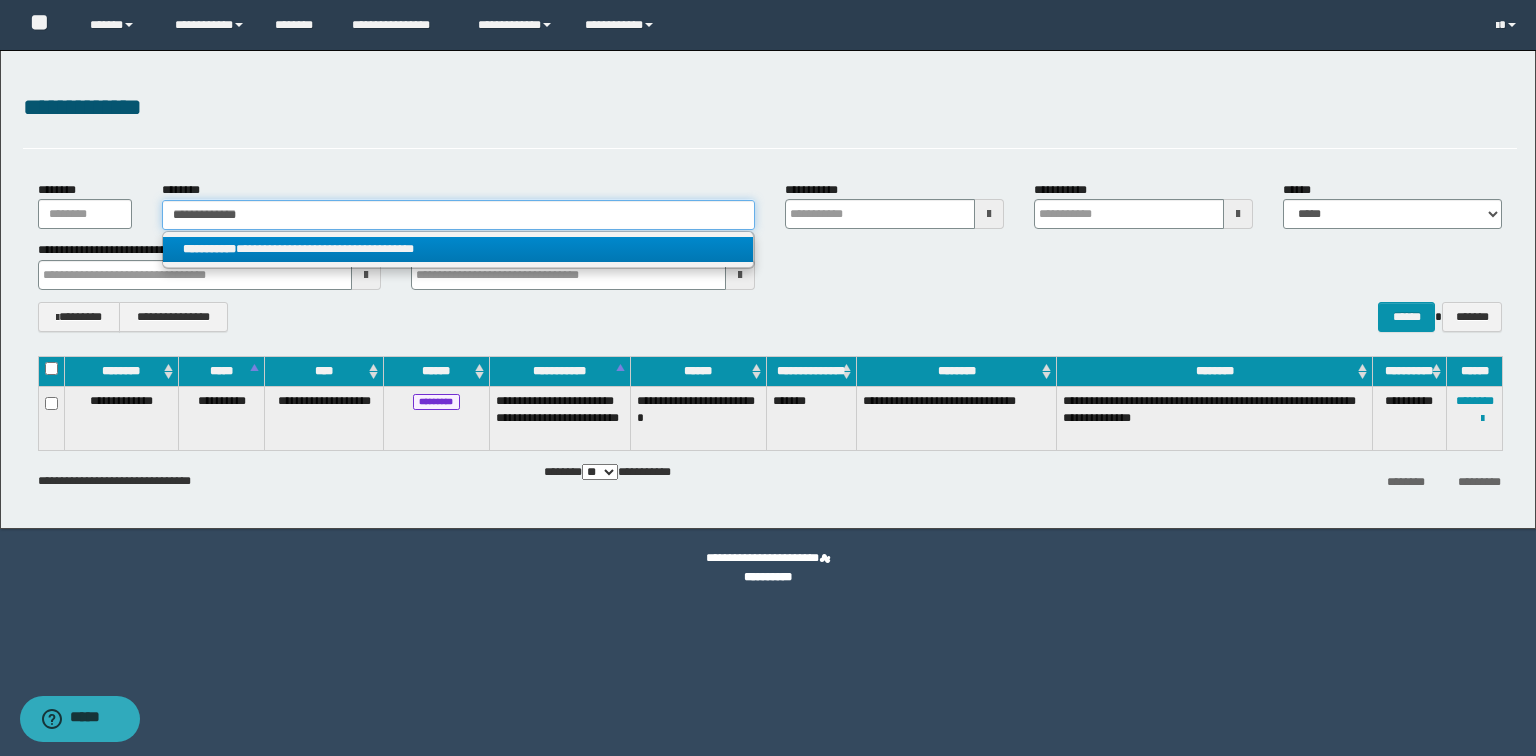 type 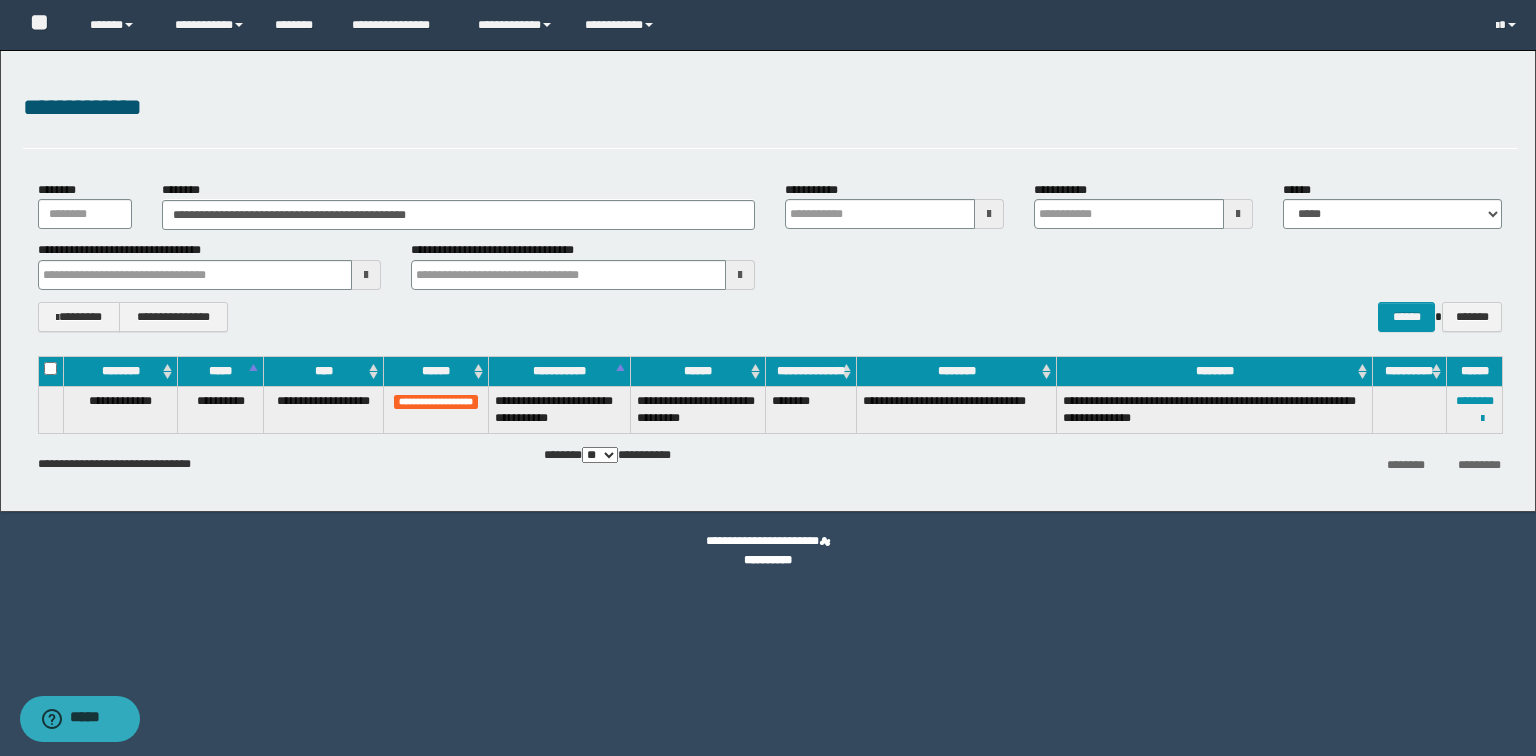 click on "**********" at bounding box center [770, 425] 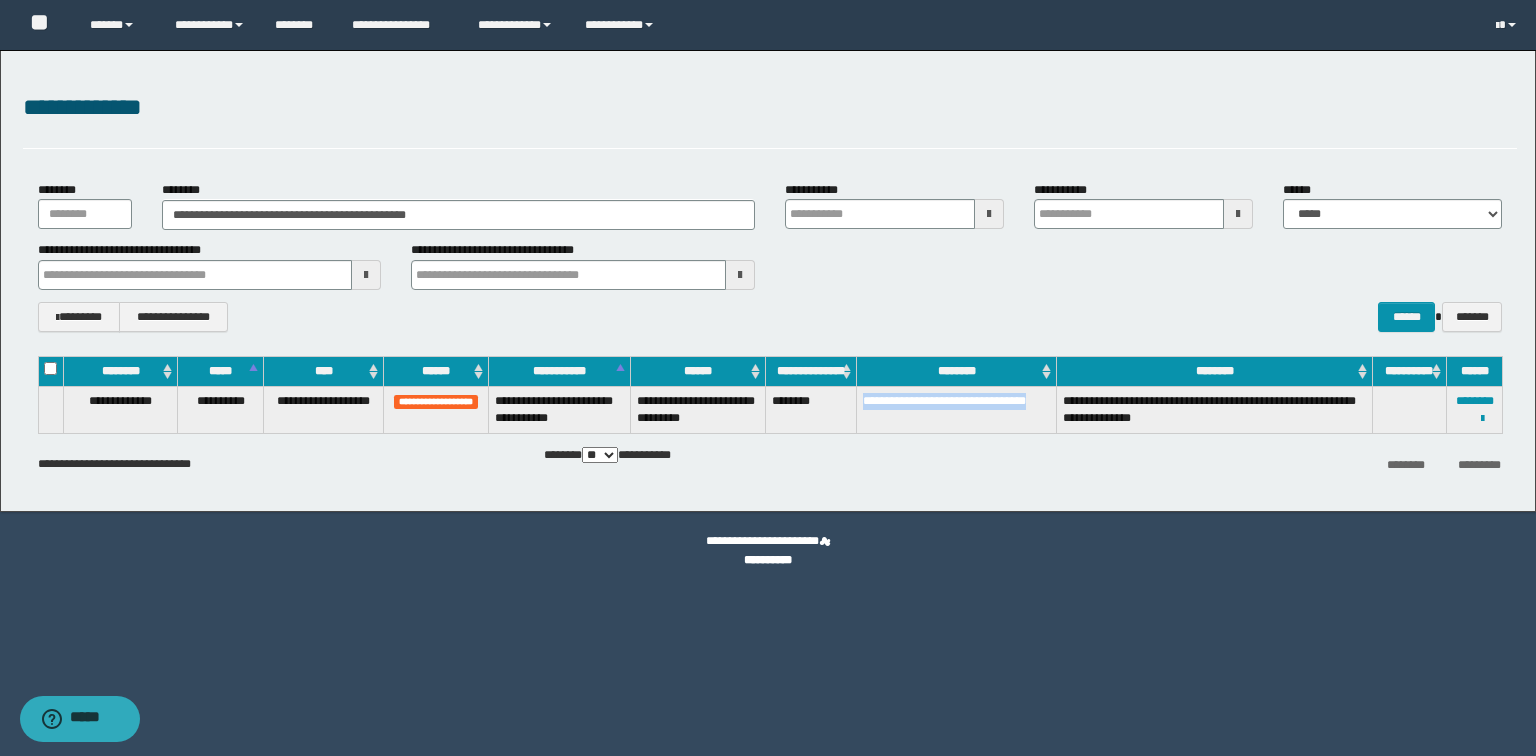 drag, startPoint x: 862, startPoint y: 400, endPoint x: 1046, endPoint y: 398, distance: 184.01086 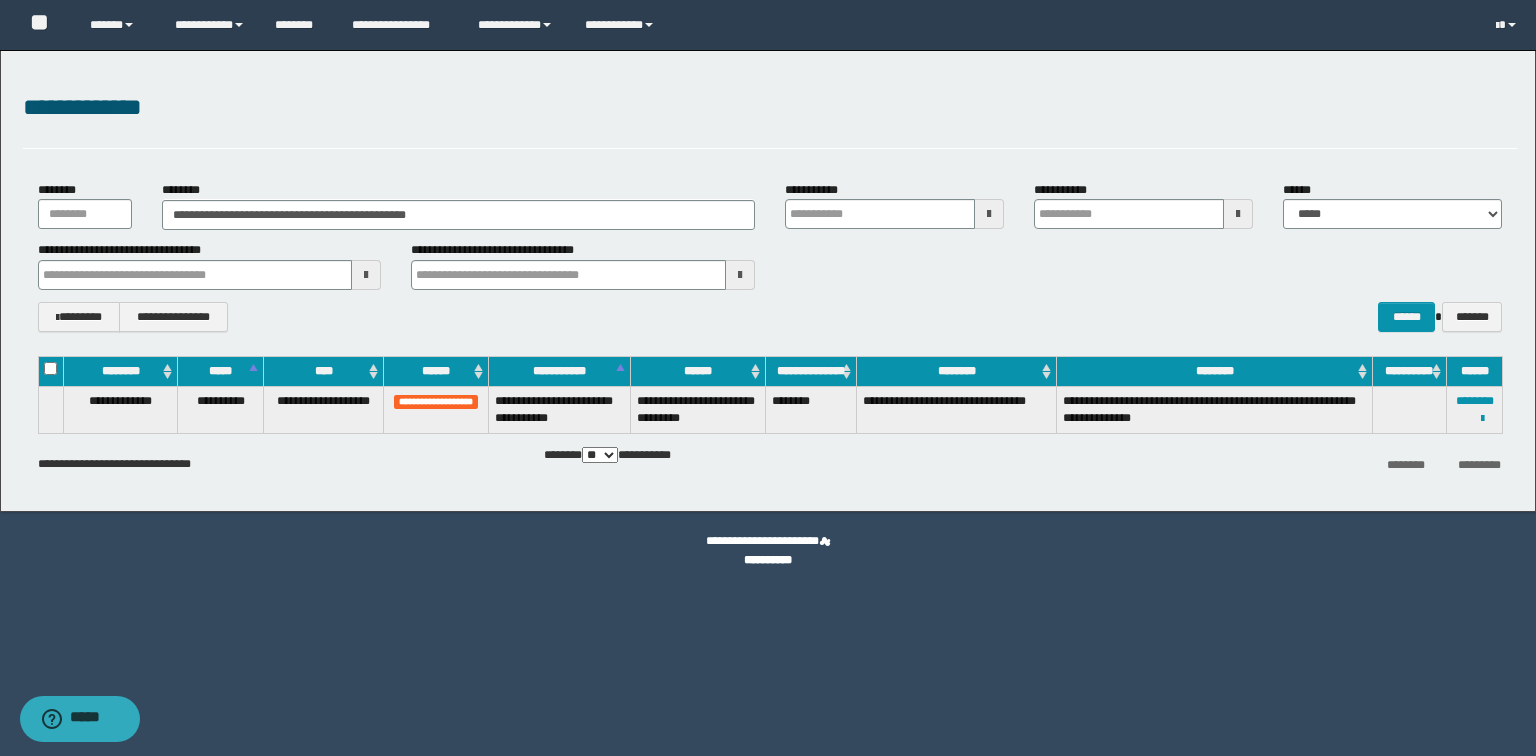 click on "**********" at bounding box center [770, 425] 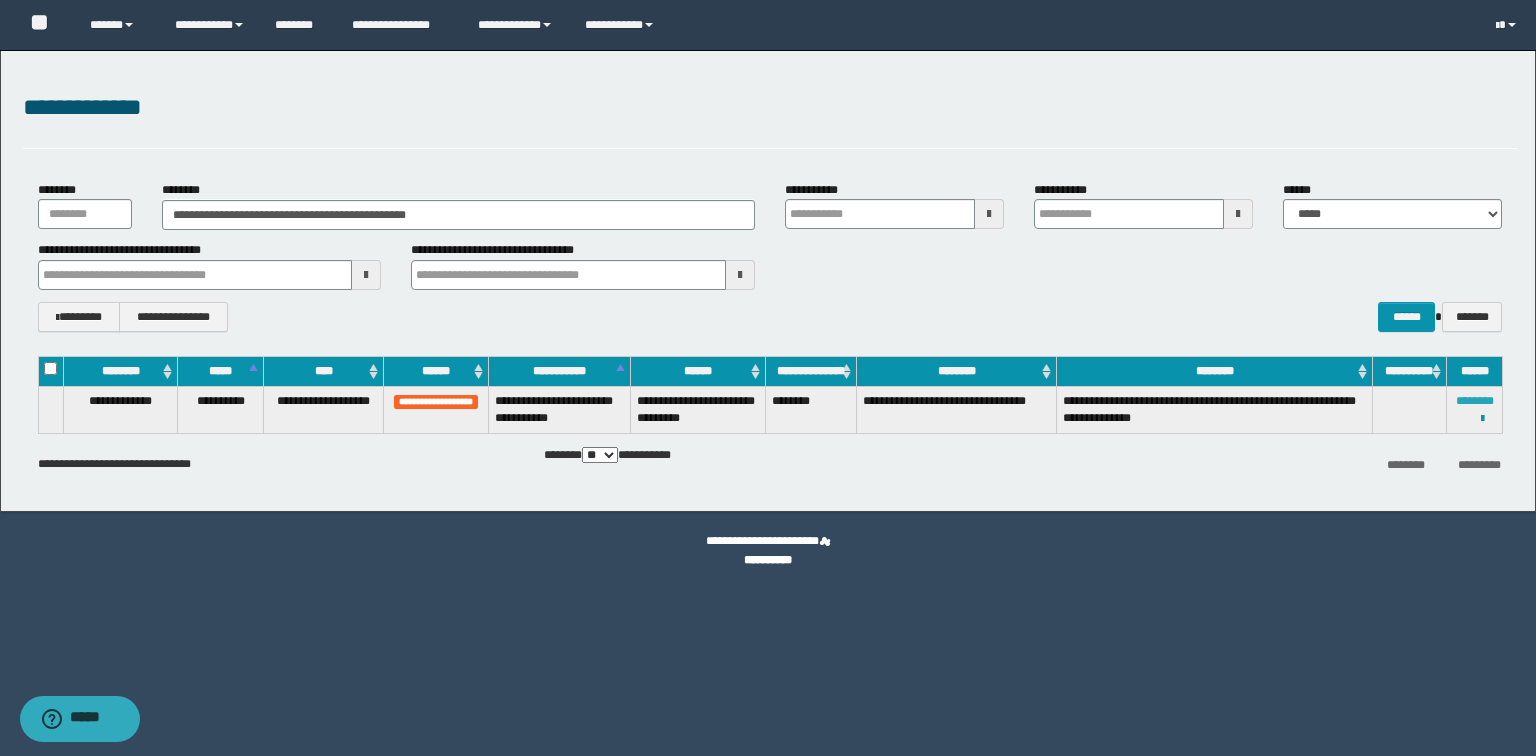 click on "********" at bounding box center (1475, 401) 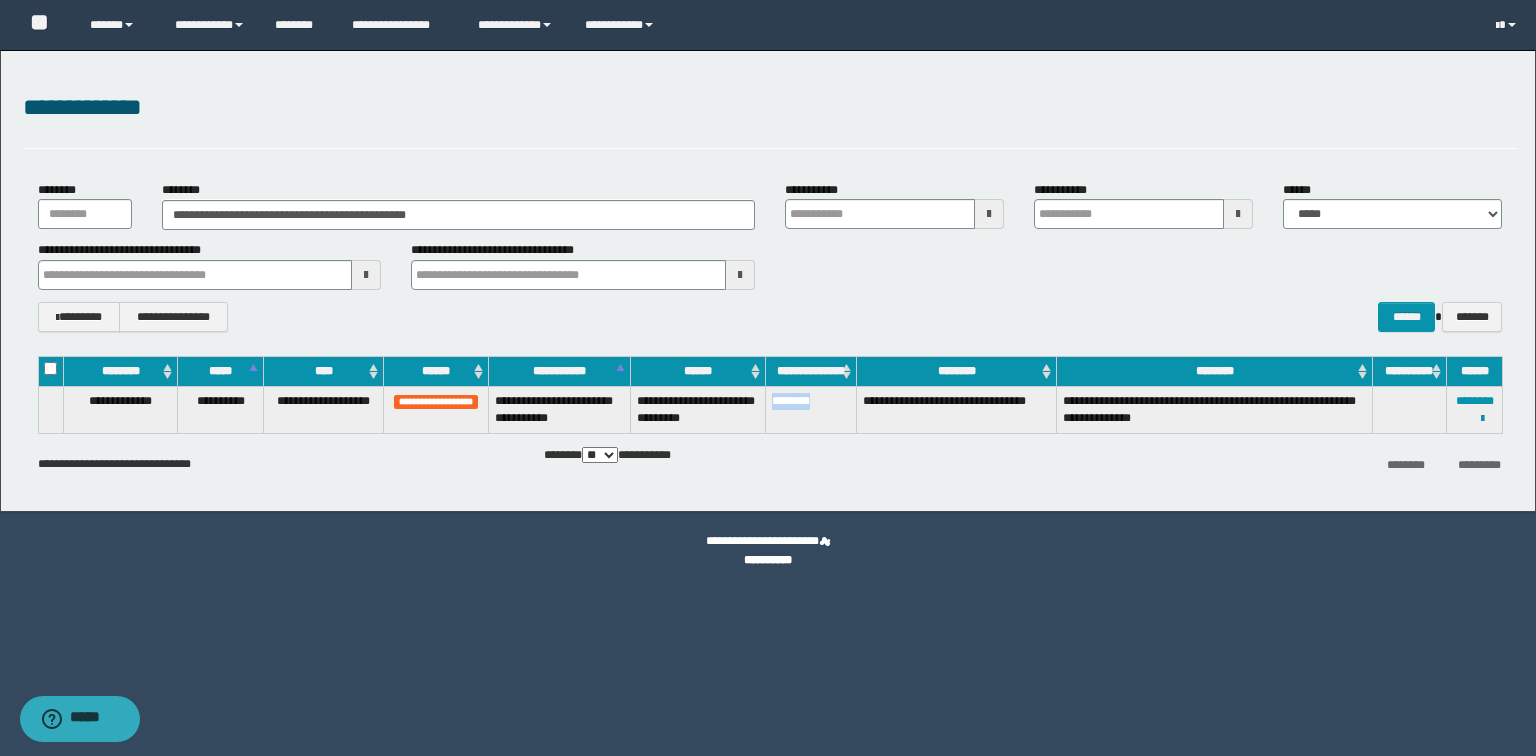 drag, startPoint x: 828, startPoint y: 402, endPoint x: 769, endPoint y: 390, distance: 60.207973 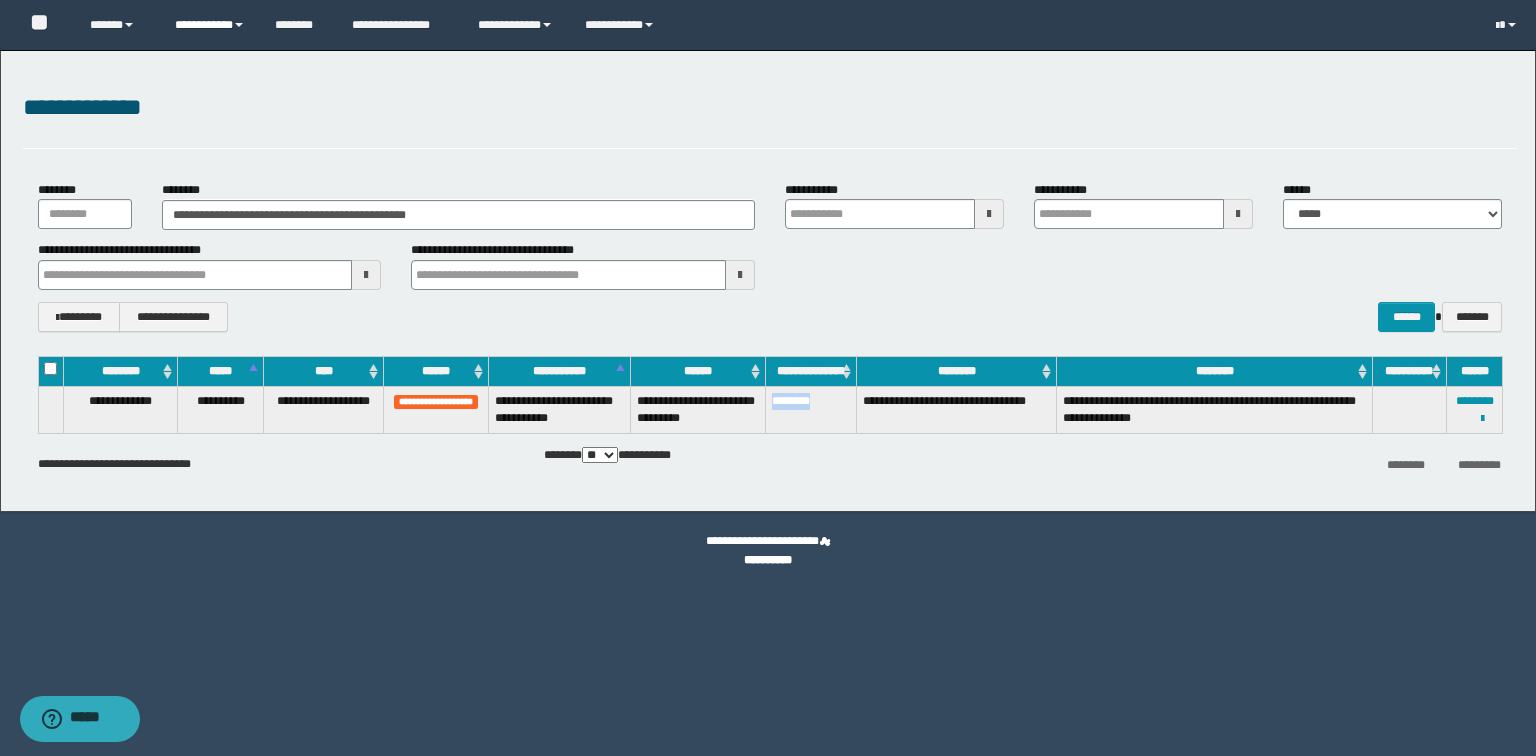 click on "**********" at bounding box center [210, 25] 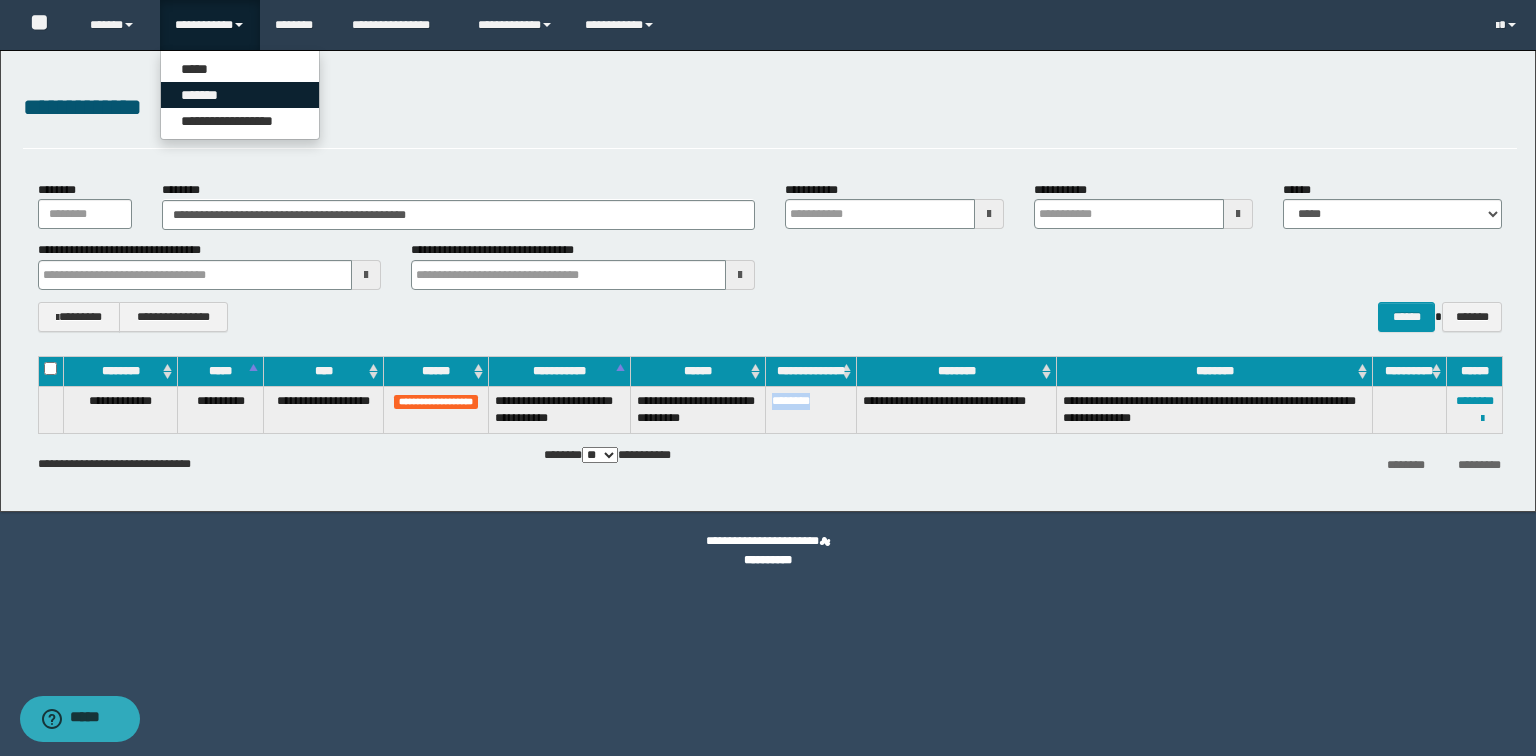 click on "*******" at bounding box center (240, 95) 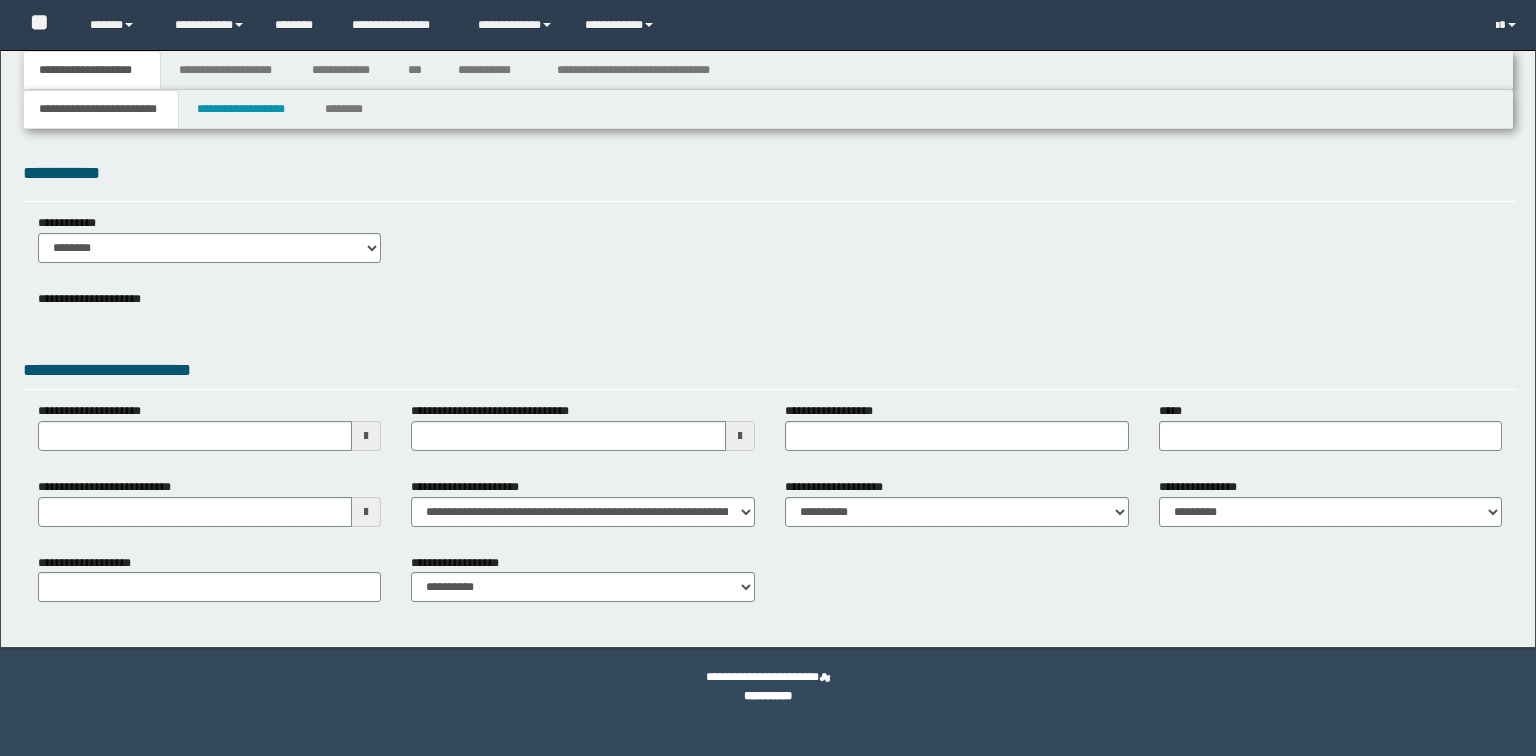 scroll, scrollTop: 0, scrollLeft: 0, axis: both 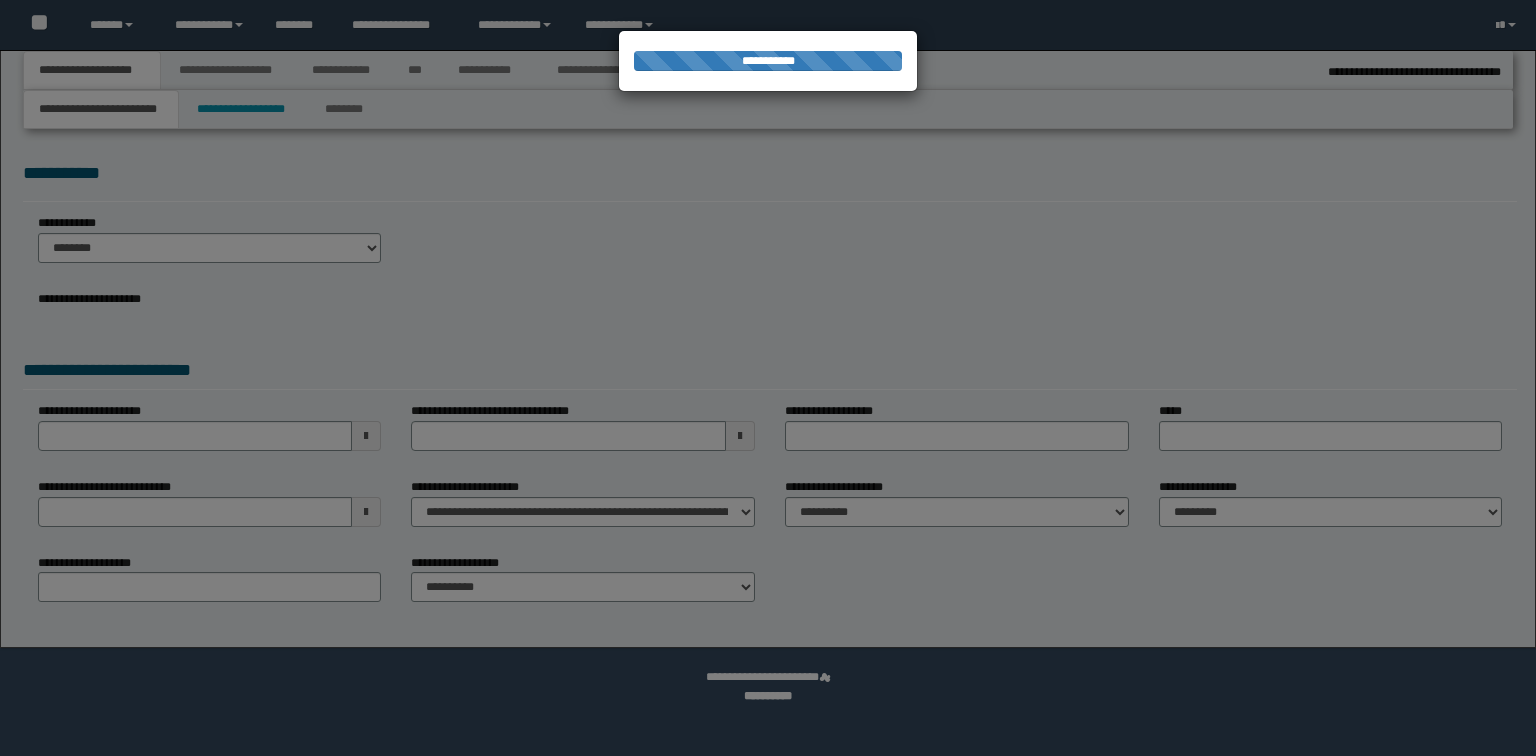 select on "**" 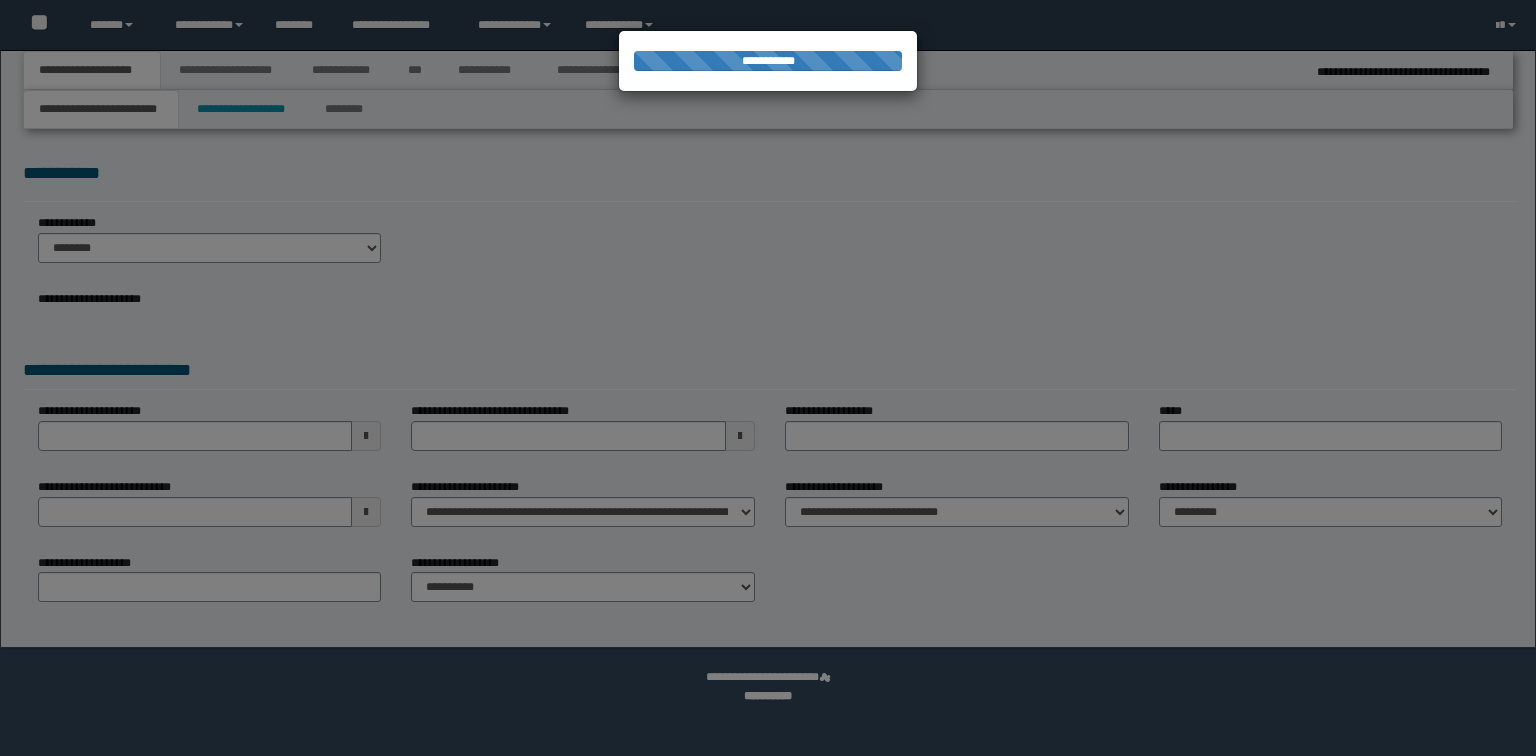 scroll, scrollTop: 0, scrollLeft: 0, axis: both 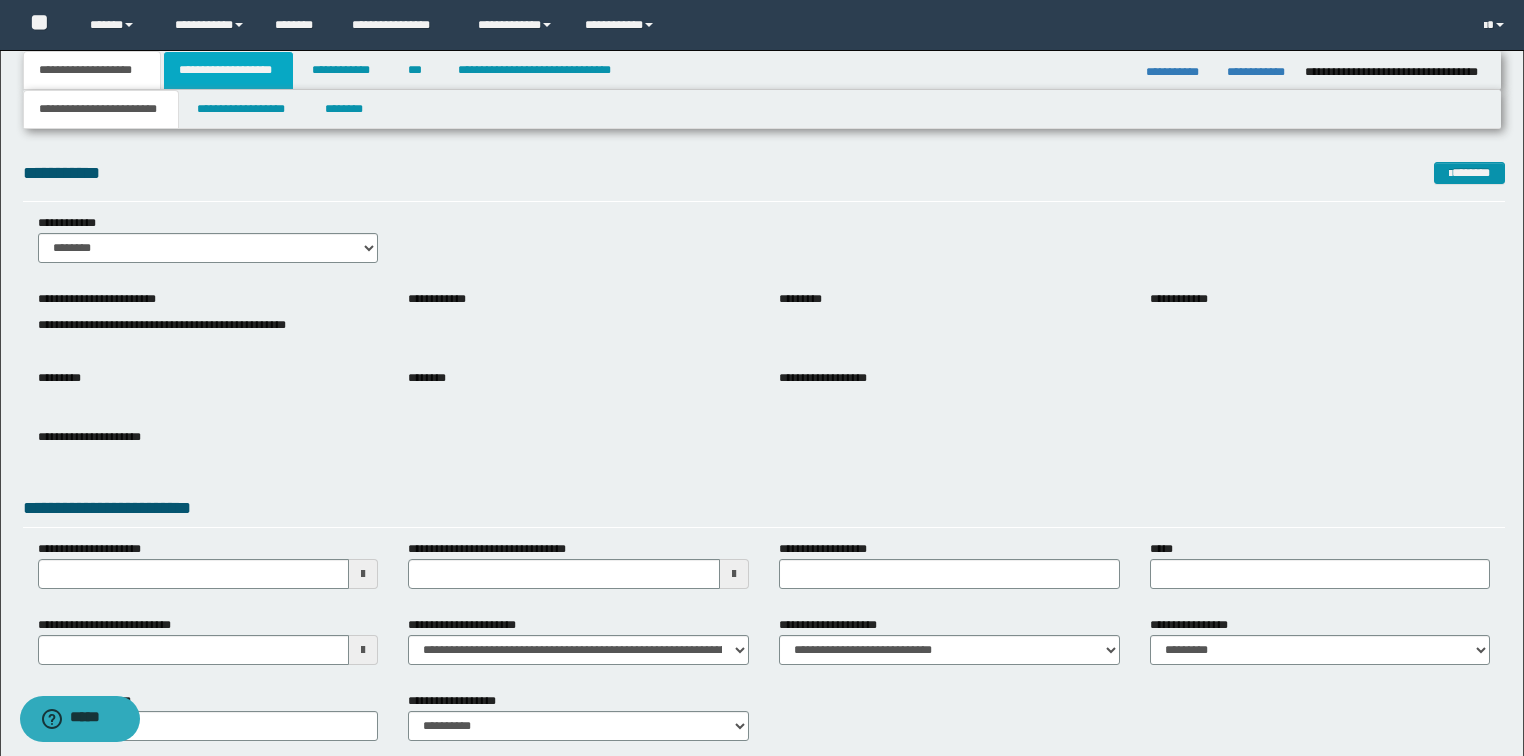 click on "**********" at bounding box center [228, 70] 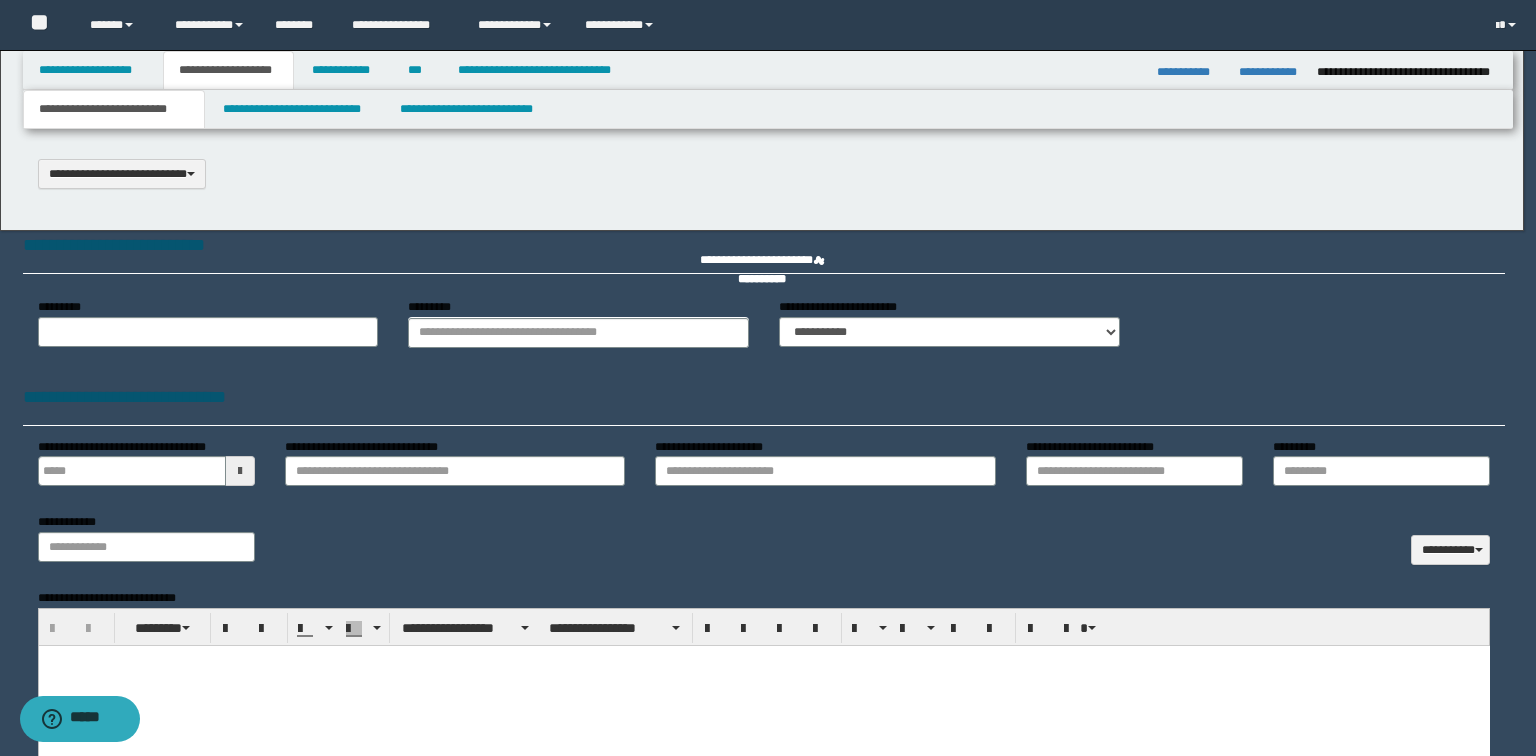 scroll, scrollTop: 0, scrollLeft: 0, axis: both 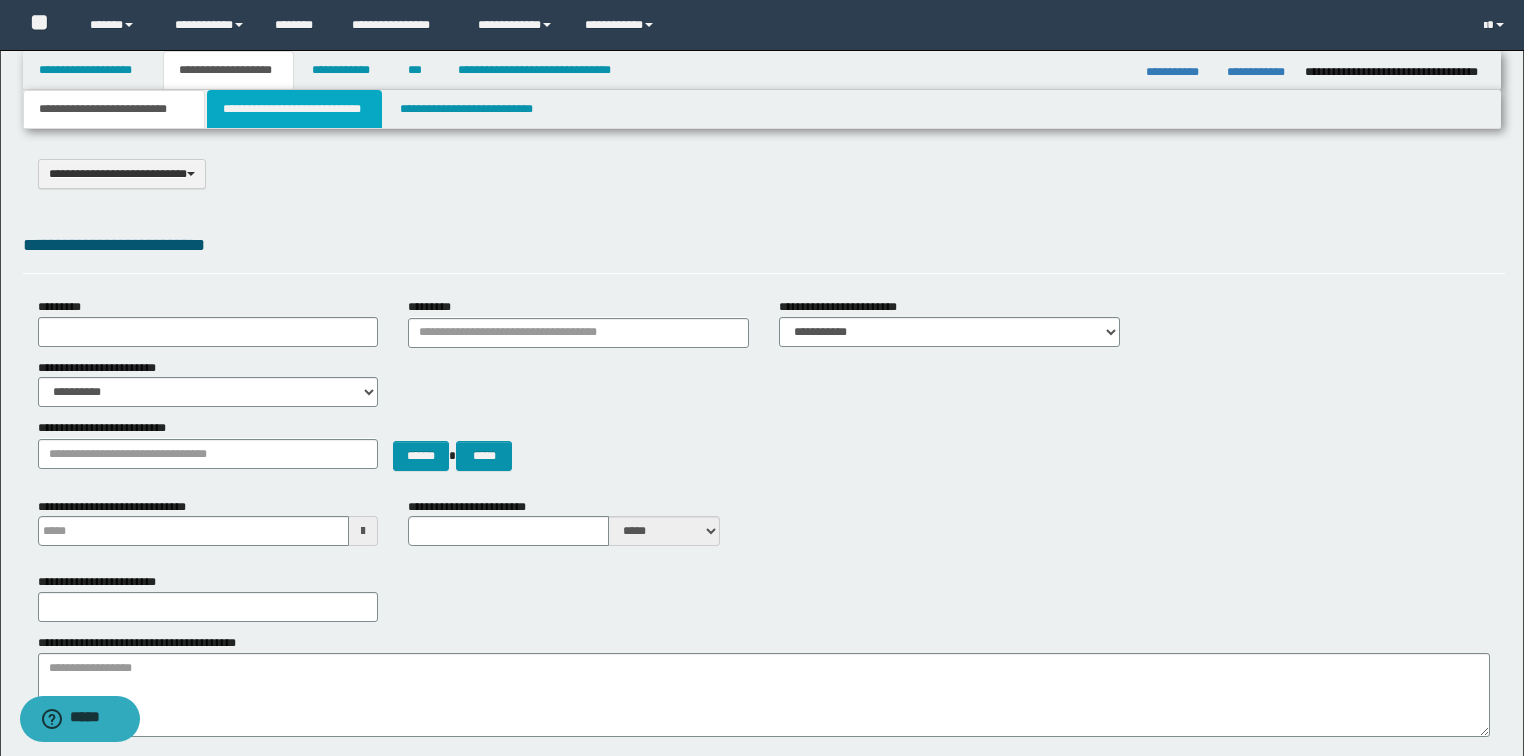 click on "**********" at bounding box center [294, 109] 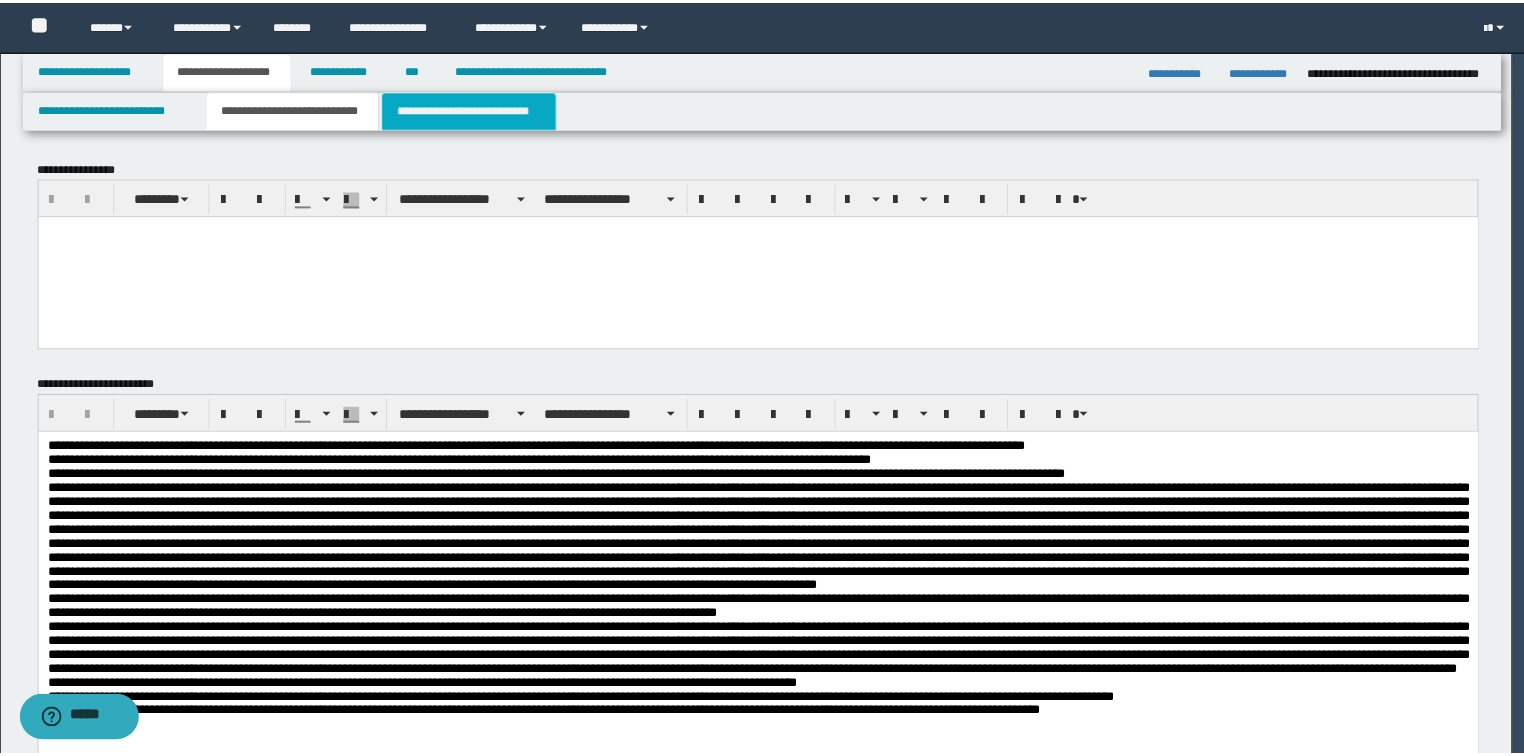 scroll, scrollTop: 0, scrollLeft: 0, axis: both 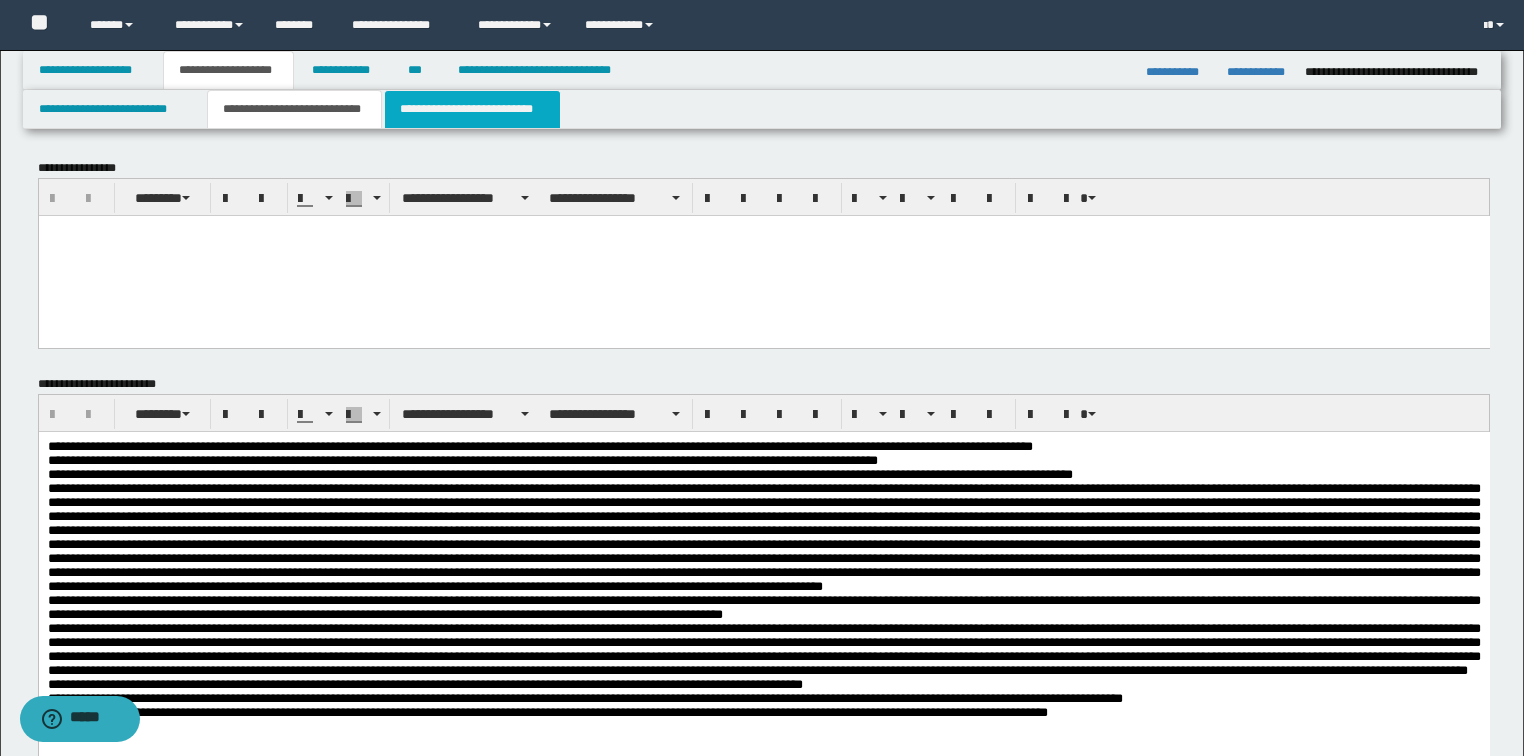 click on "**********" at bounding box center [472, 109] 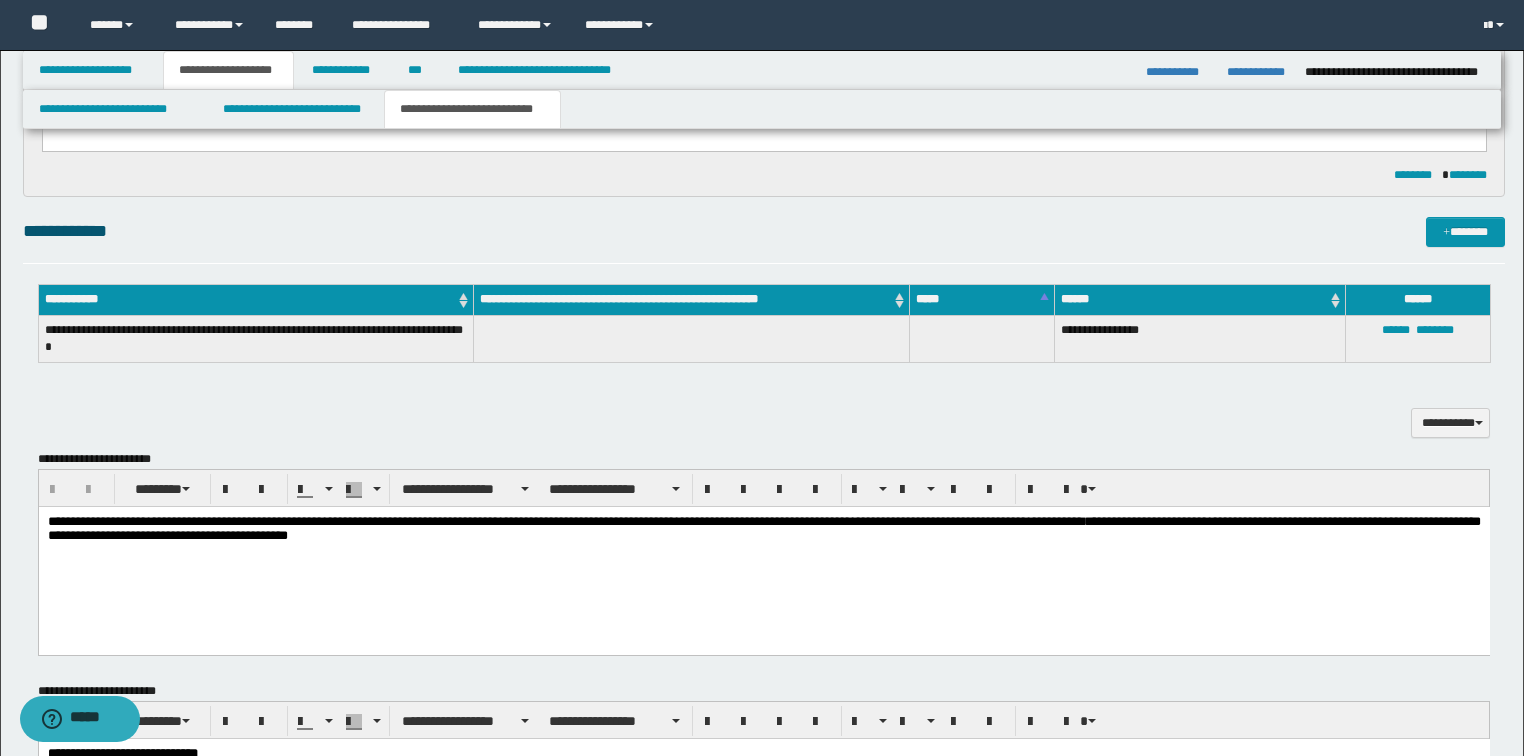 scroll, scrollTop: 160, scrollLeft: 0, axis: vertical 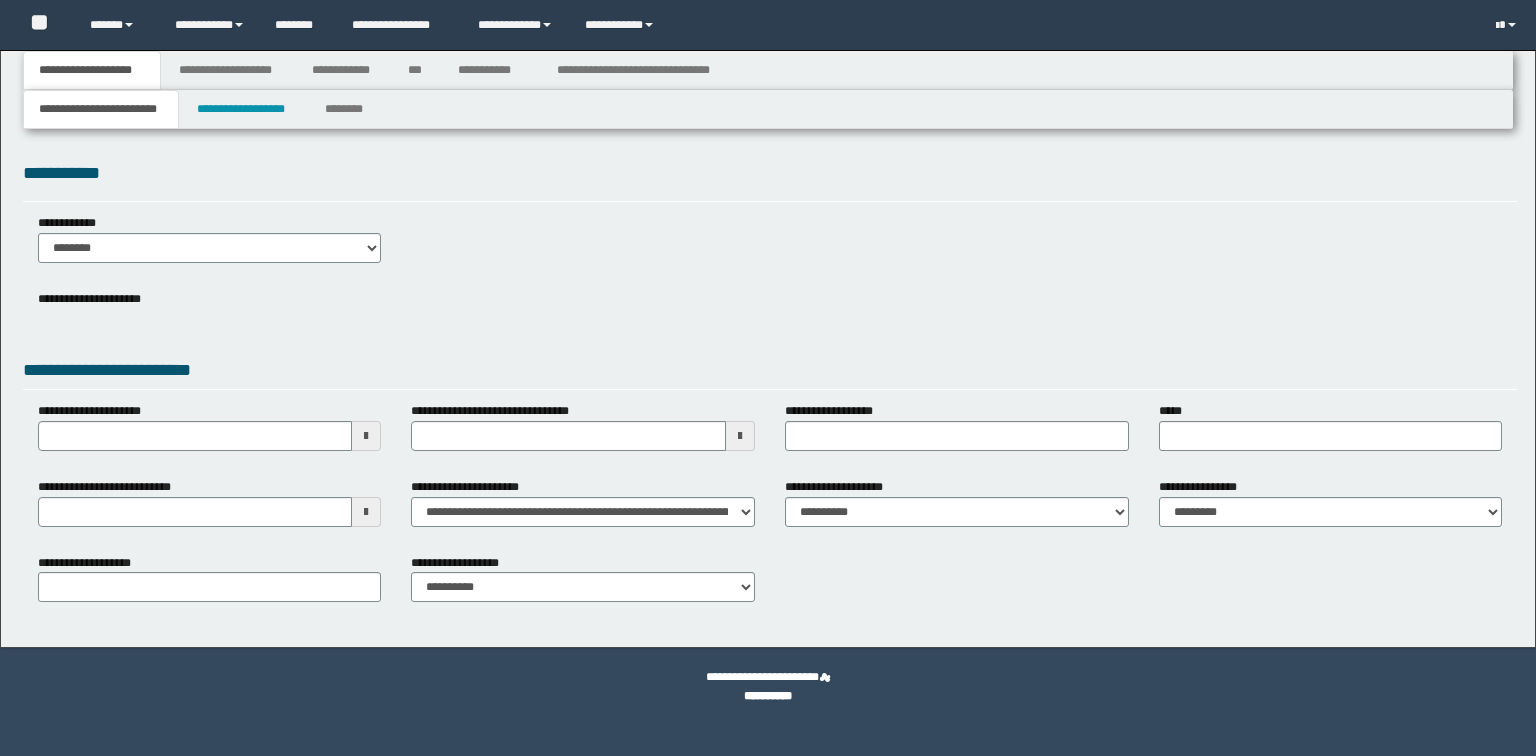 select on "**" 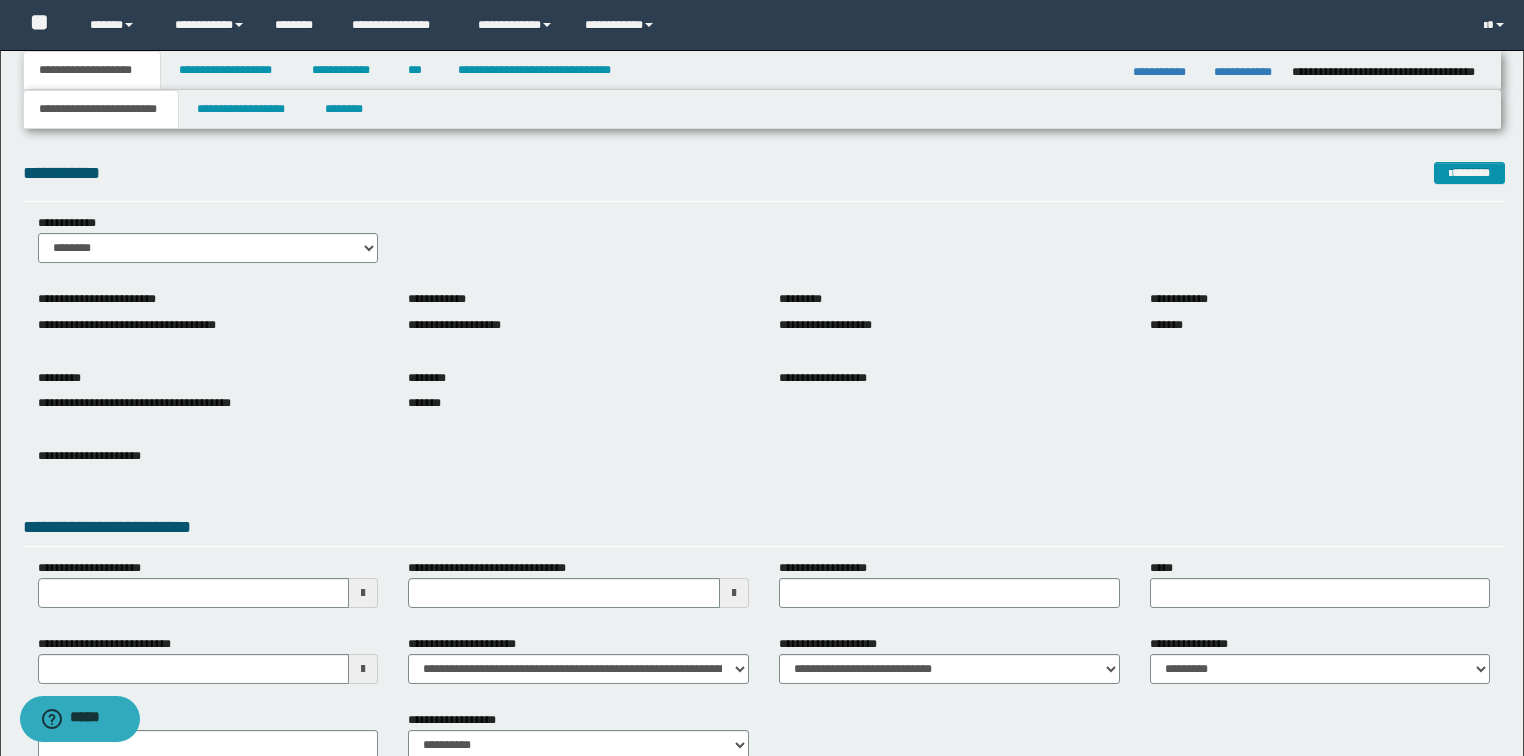 click on "**********" at bounding box center (764, 246) 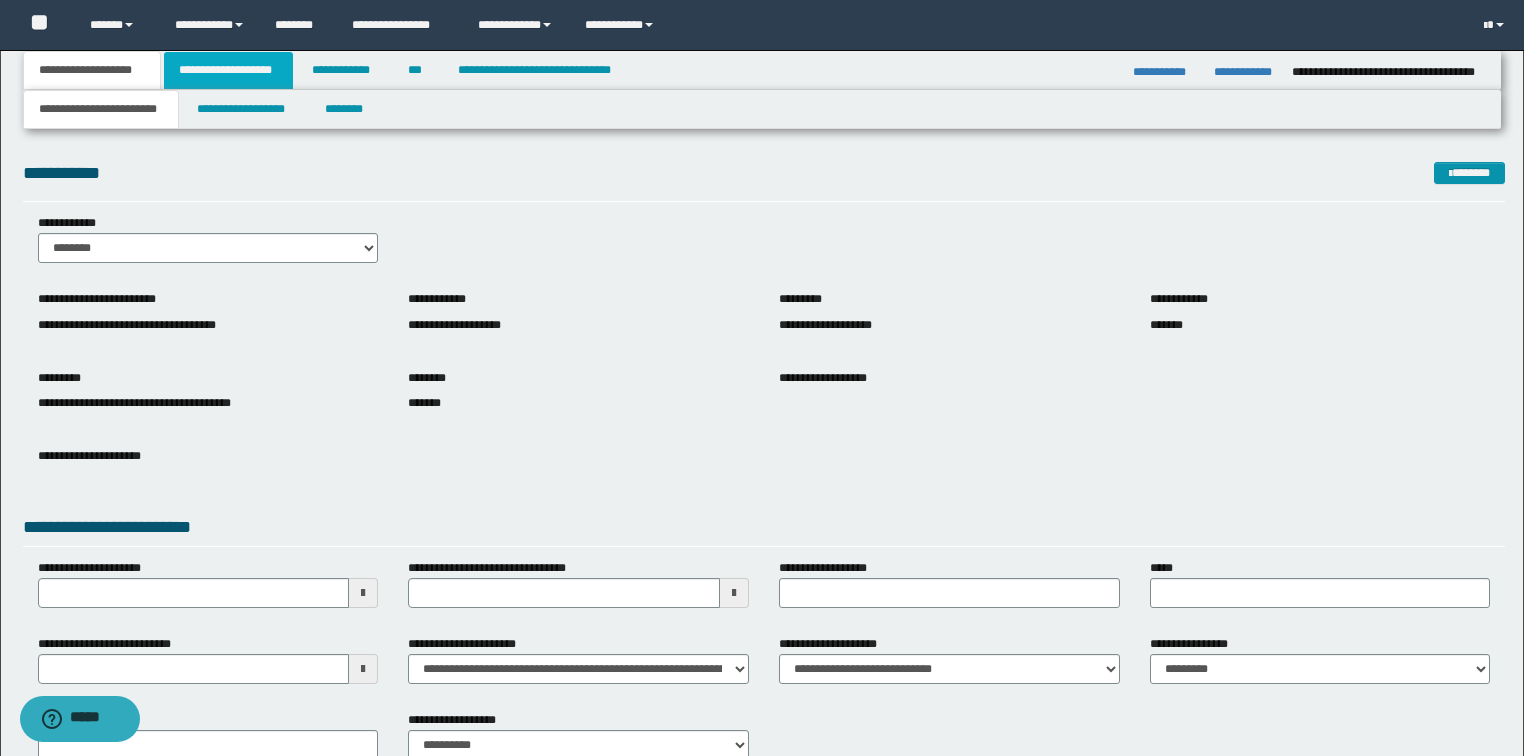 click on "**********" at bounding box center [228, 70] 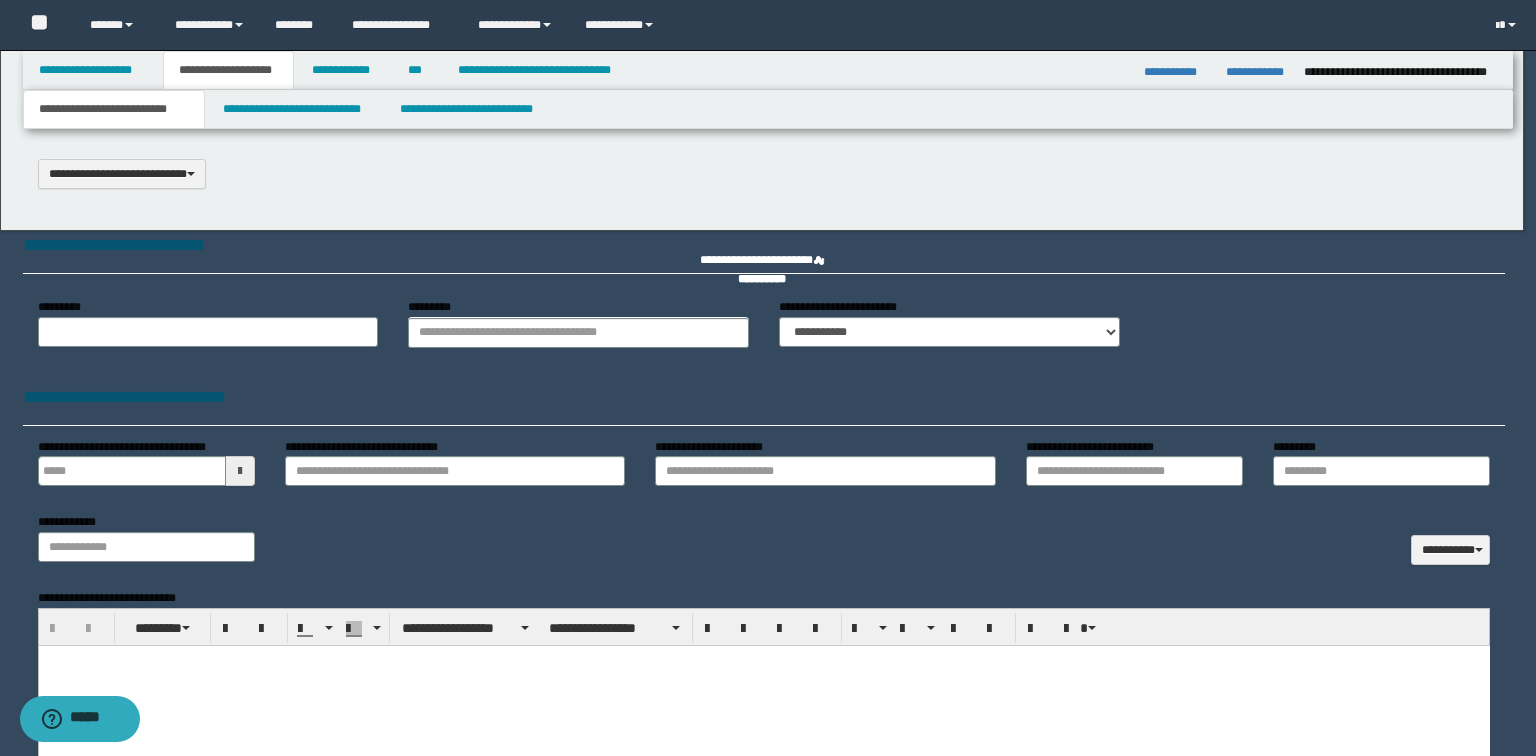 select on "*" 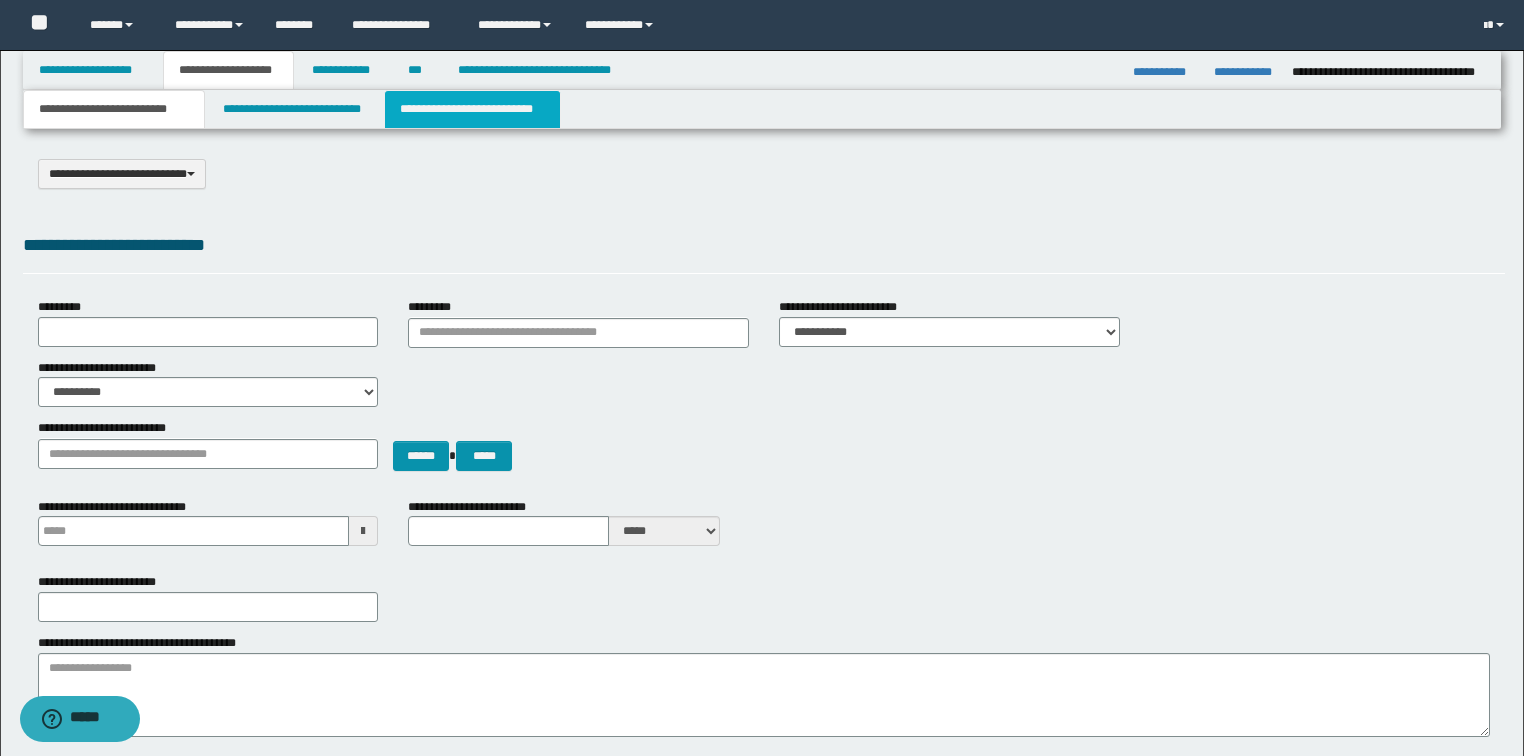 click on "**********" at bounding box center [472, 109] 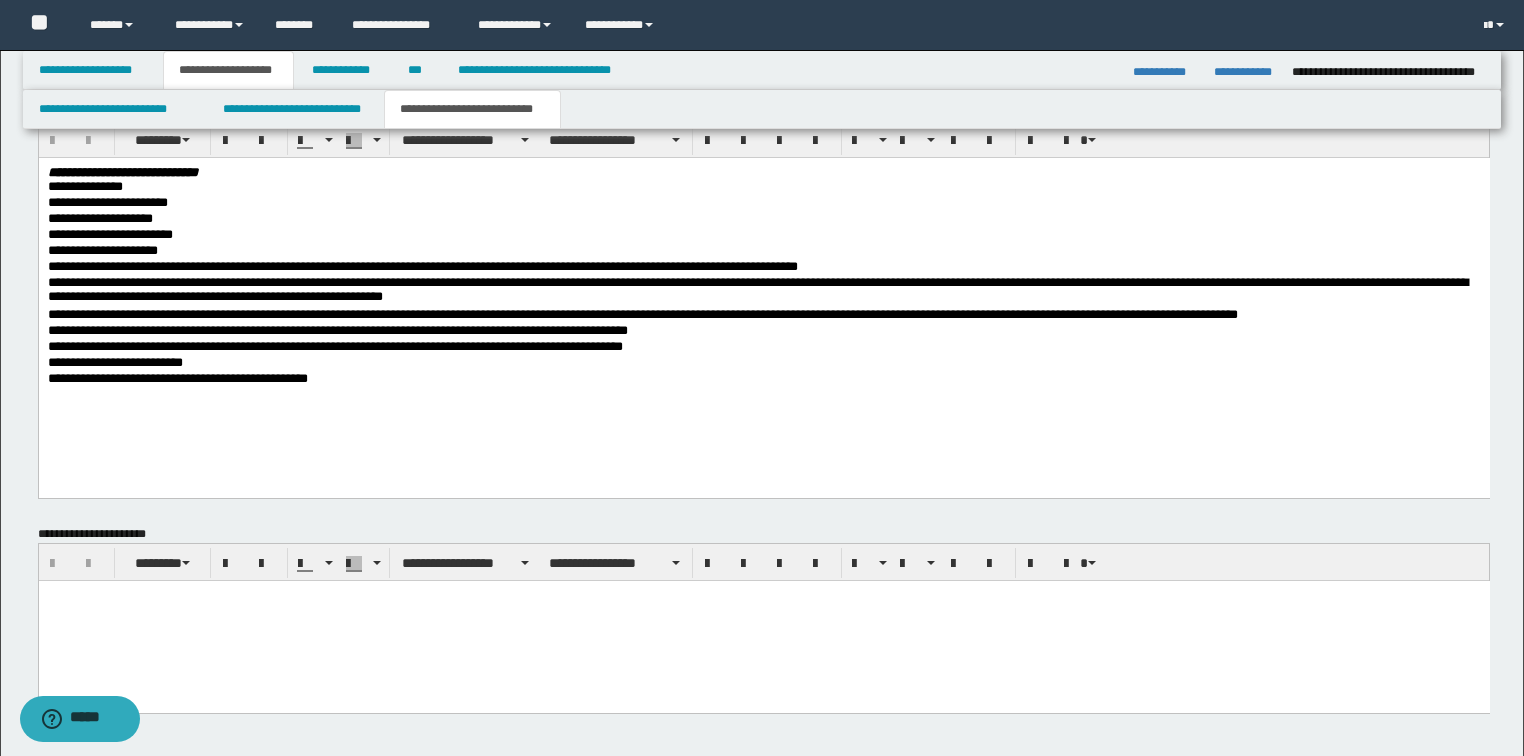 scroll, scrollTop: 820, scrollLeft: 0, axis: vertical 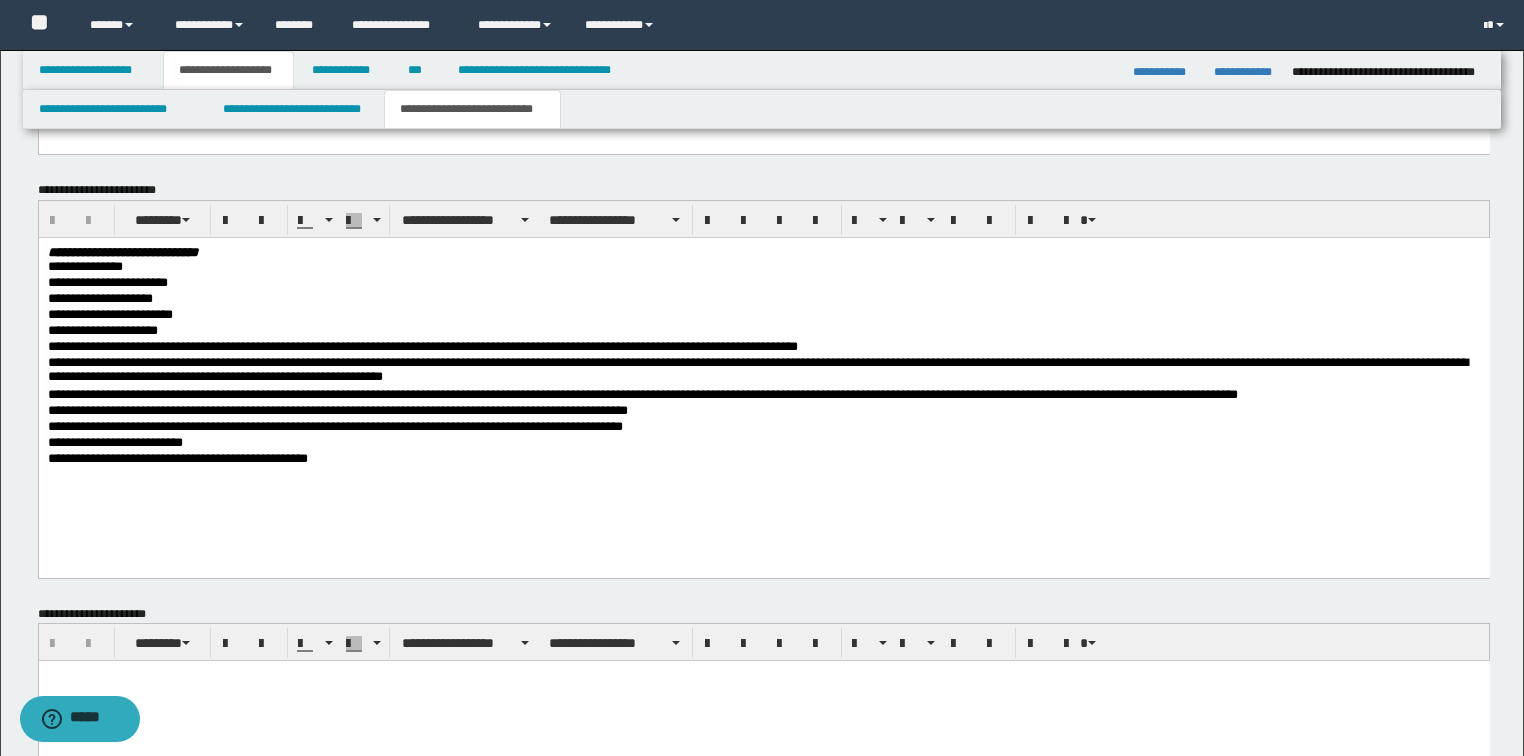 click on "**********" at bounding box center (763, 427) 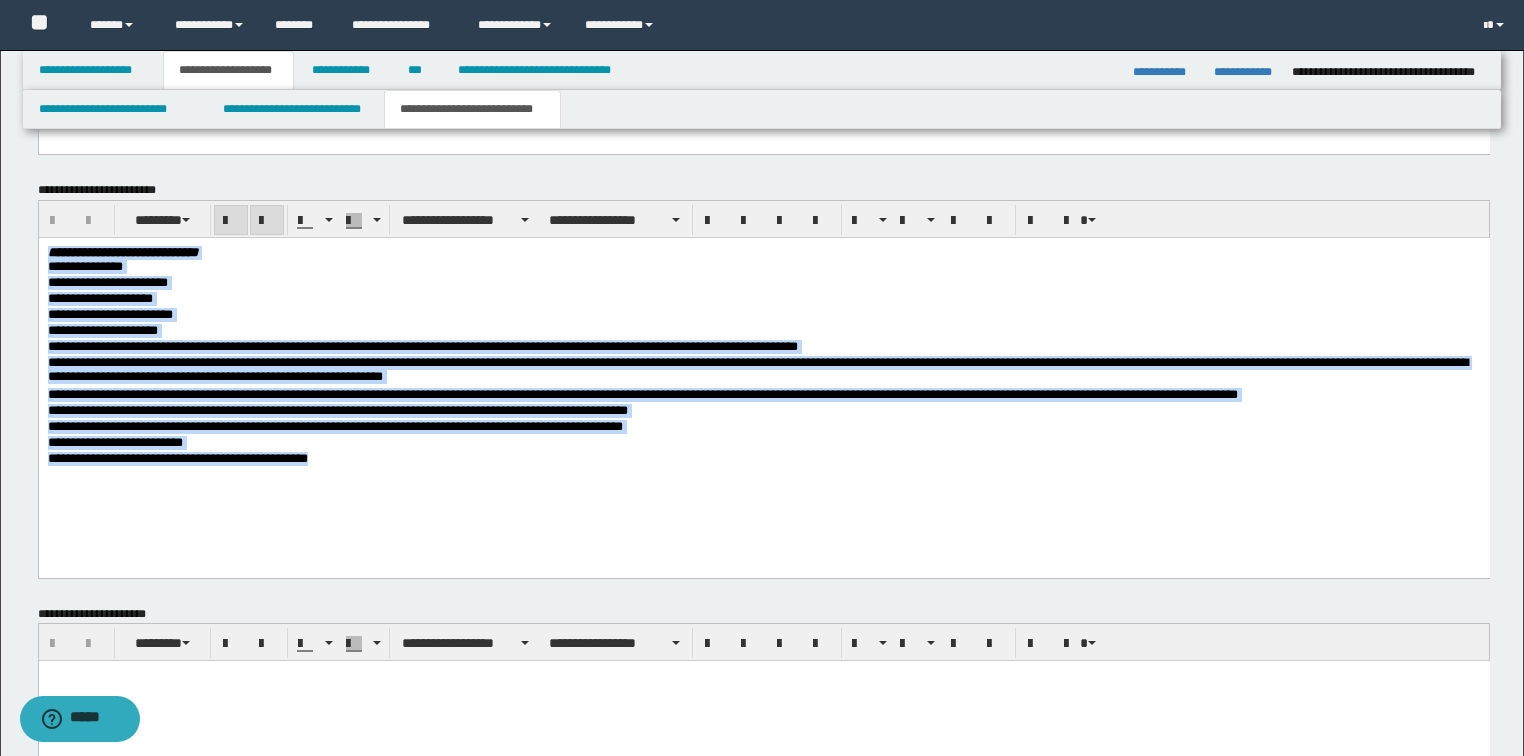 drag, startPoint x: 361, startPoint y: 463, endPoint x: 350, endPoint y: 436, distance: 29.15476 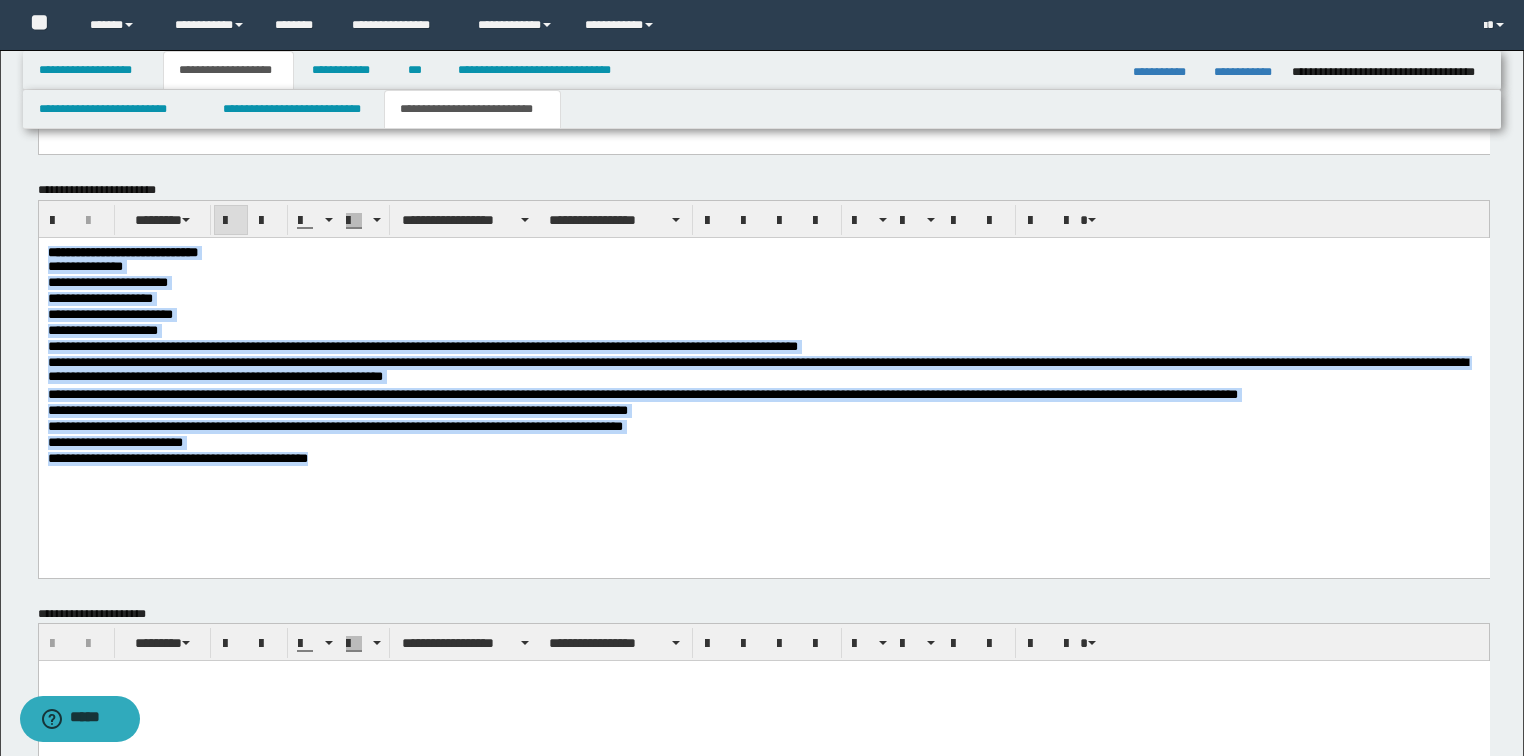 click on "**********" at bounding box center (763, 427) 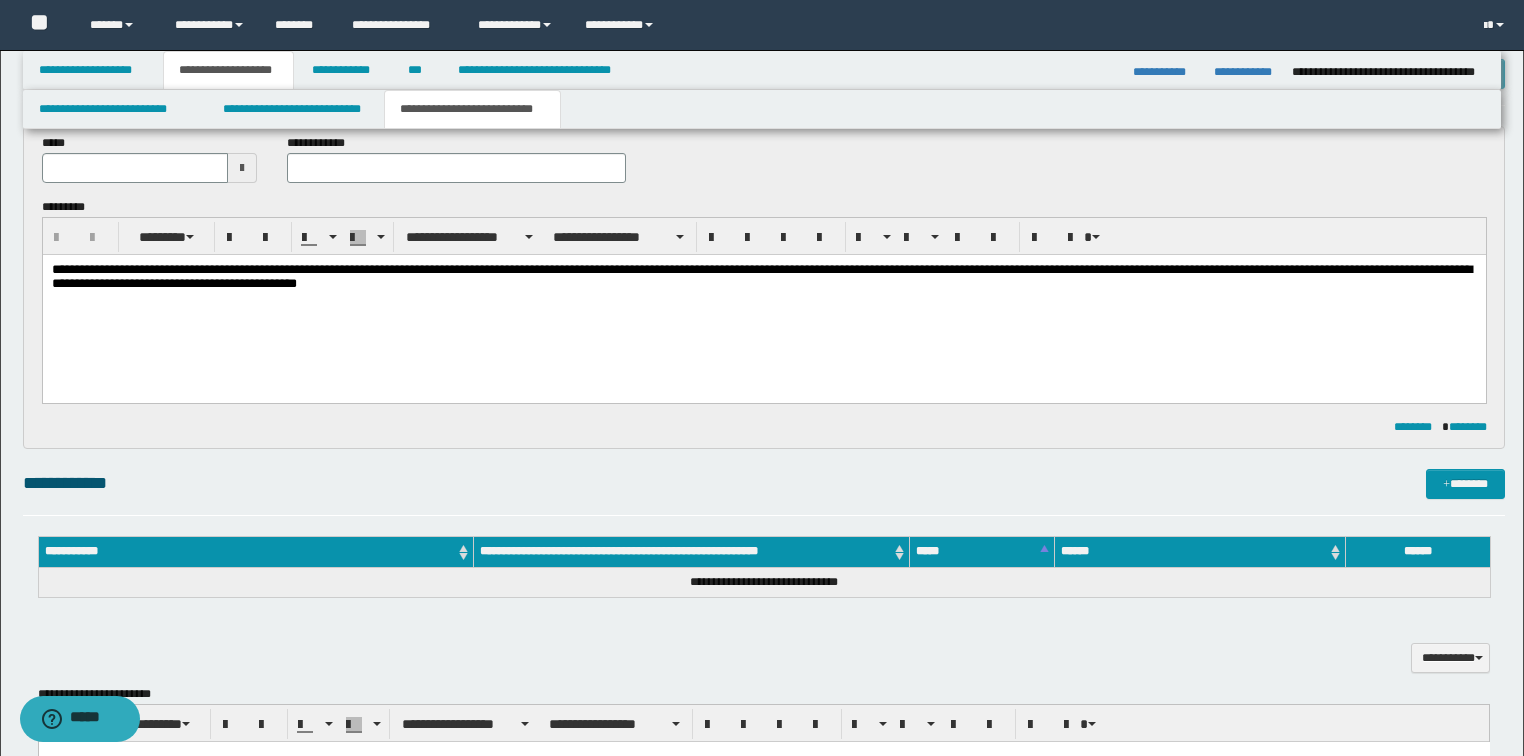 scroll, scrollTop: 0, scrollLeft: 0, axis: both 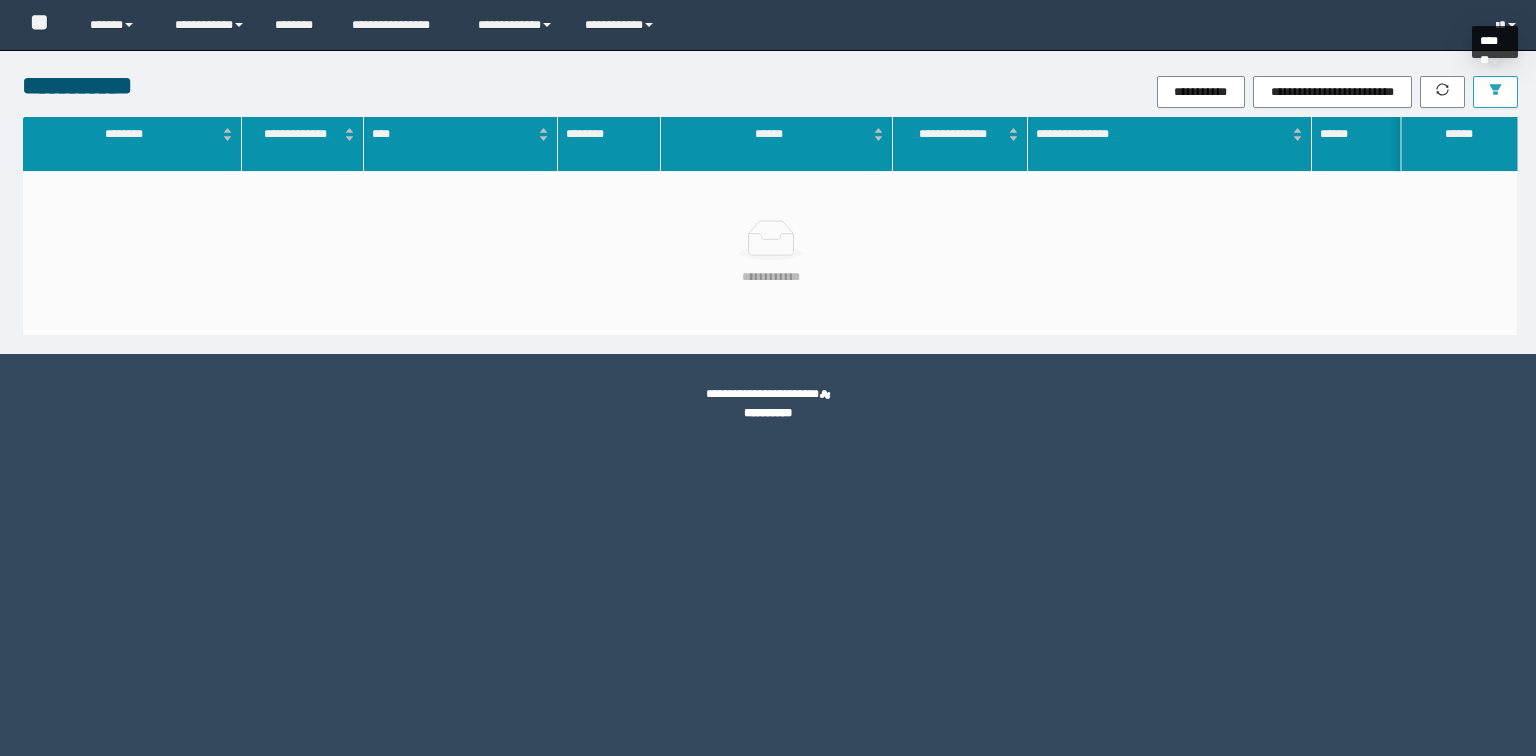 click at bounding box center [1495, 92] 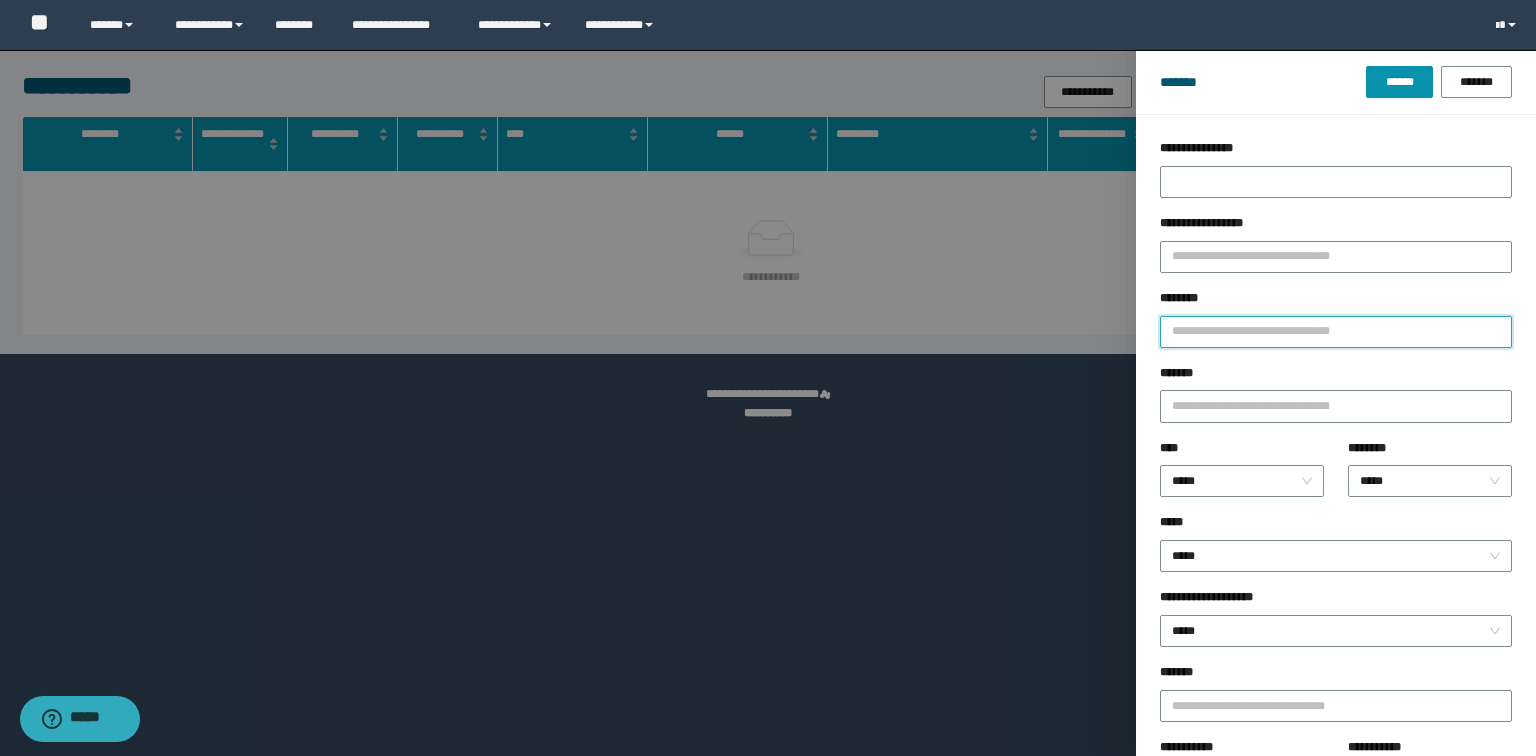 click on "********" at bounding box center [1336, 332] 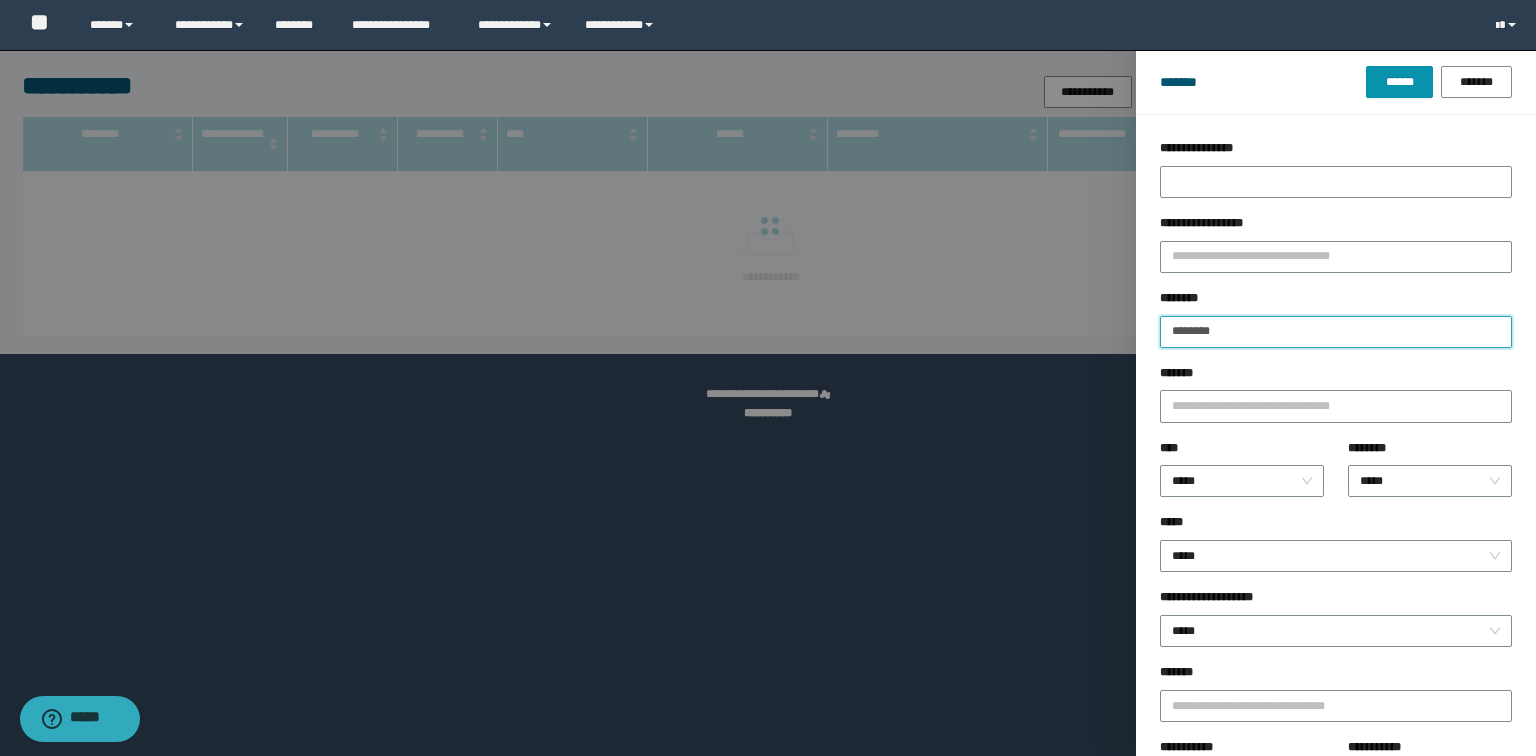 type on "********" 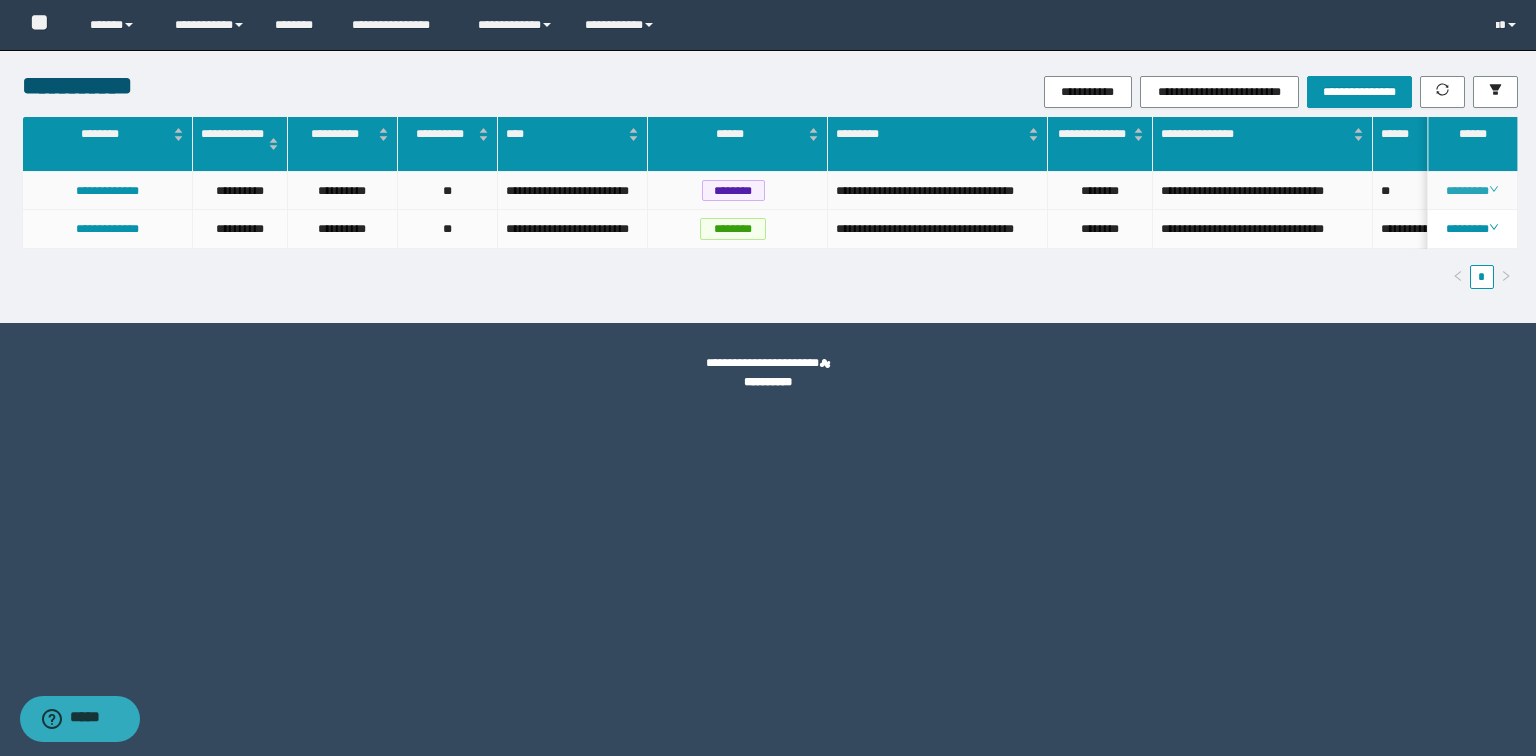 click on "********" at bounding box center (1472, 191) 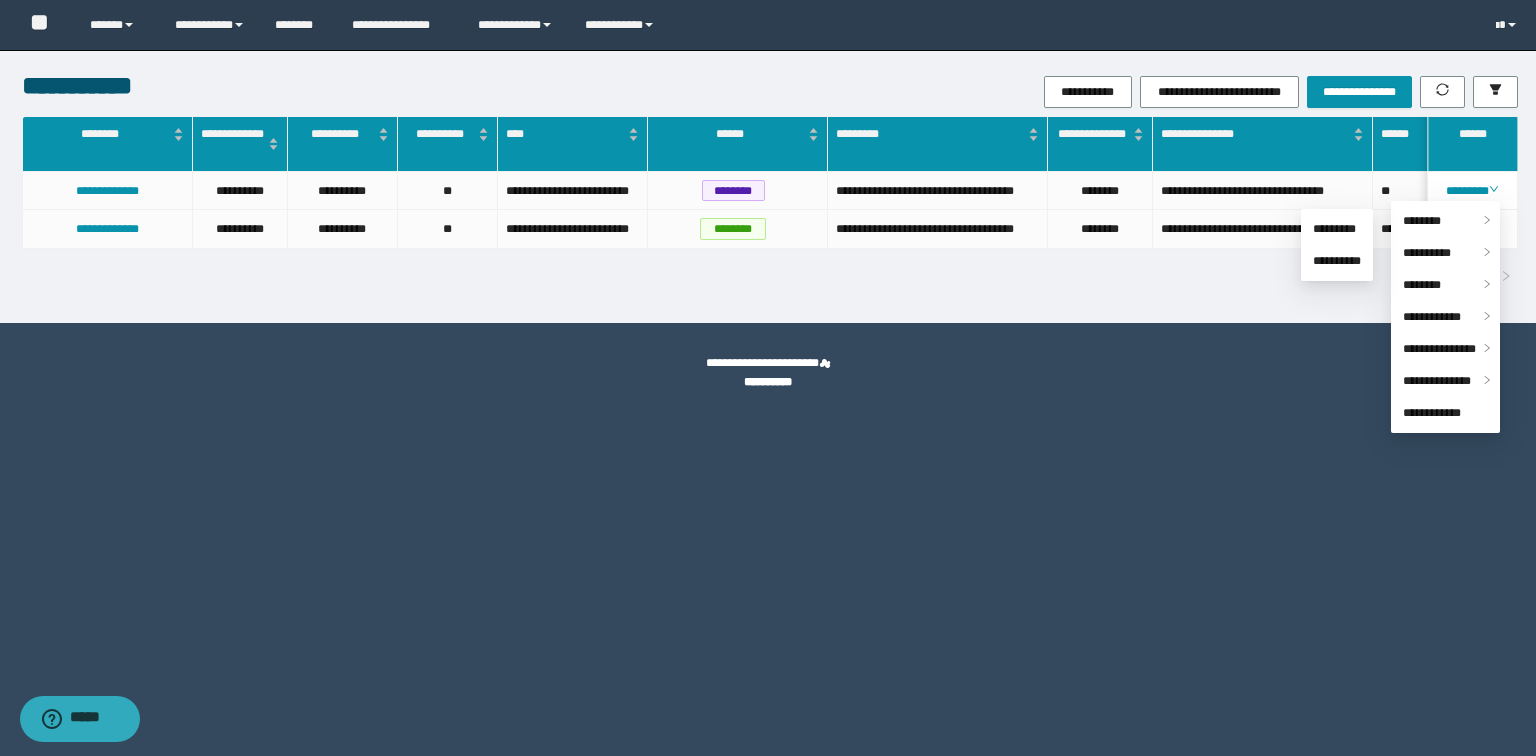 click on "*" at bounding box center (770, 277) 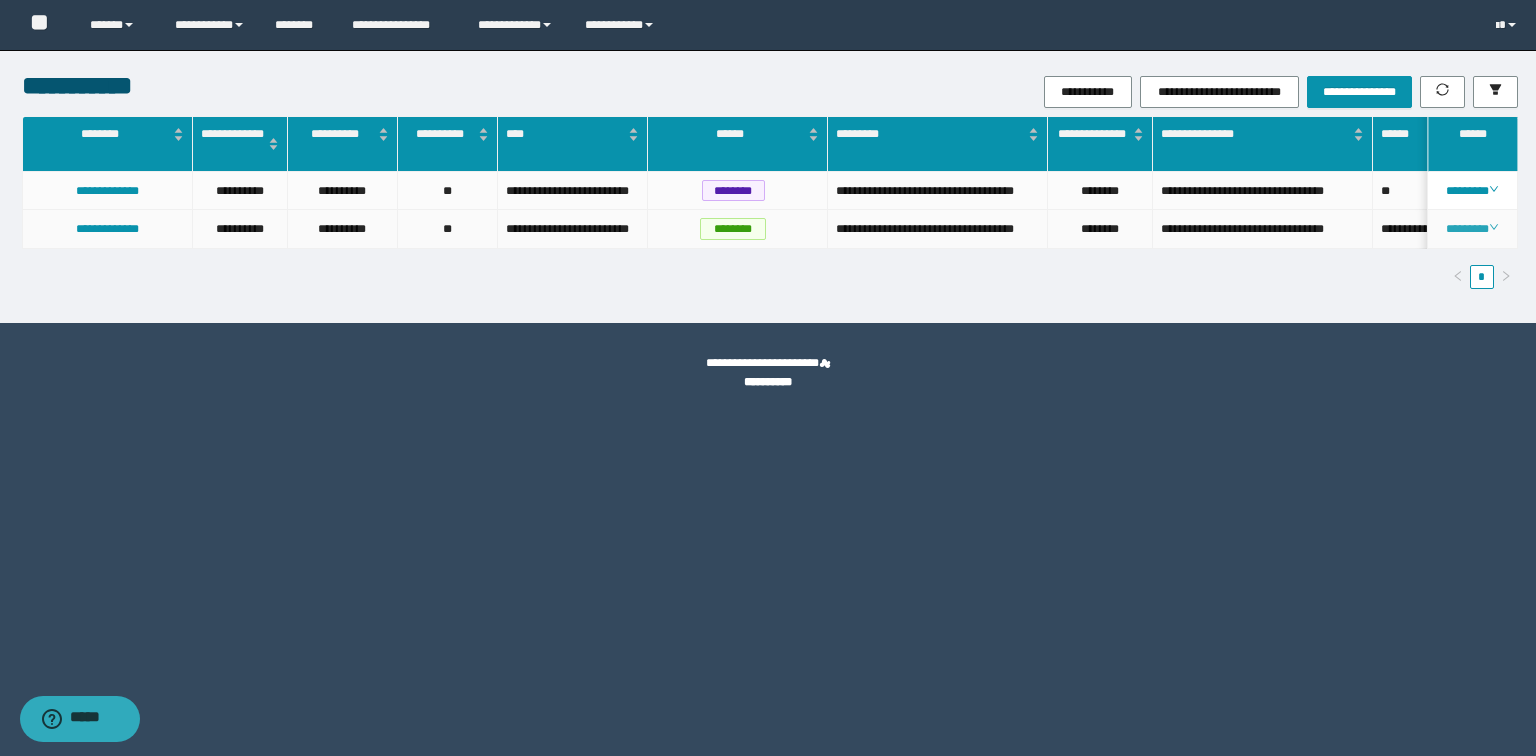 click on "********" at bounding box center [1472, 229] 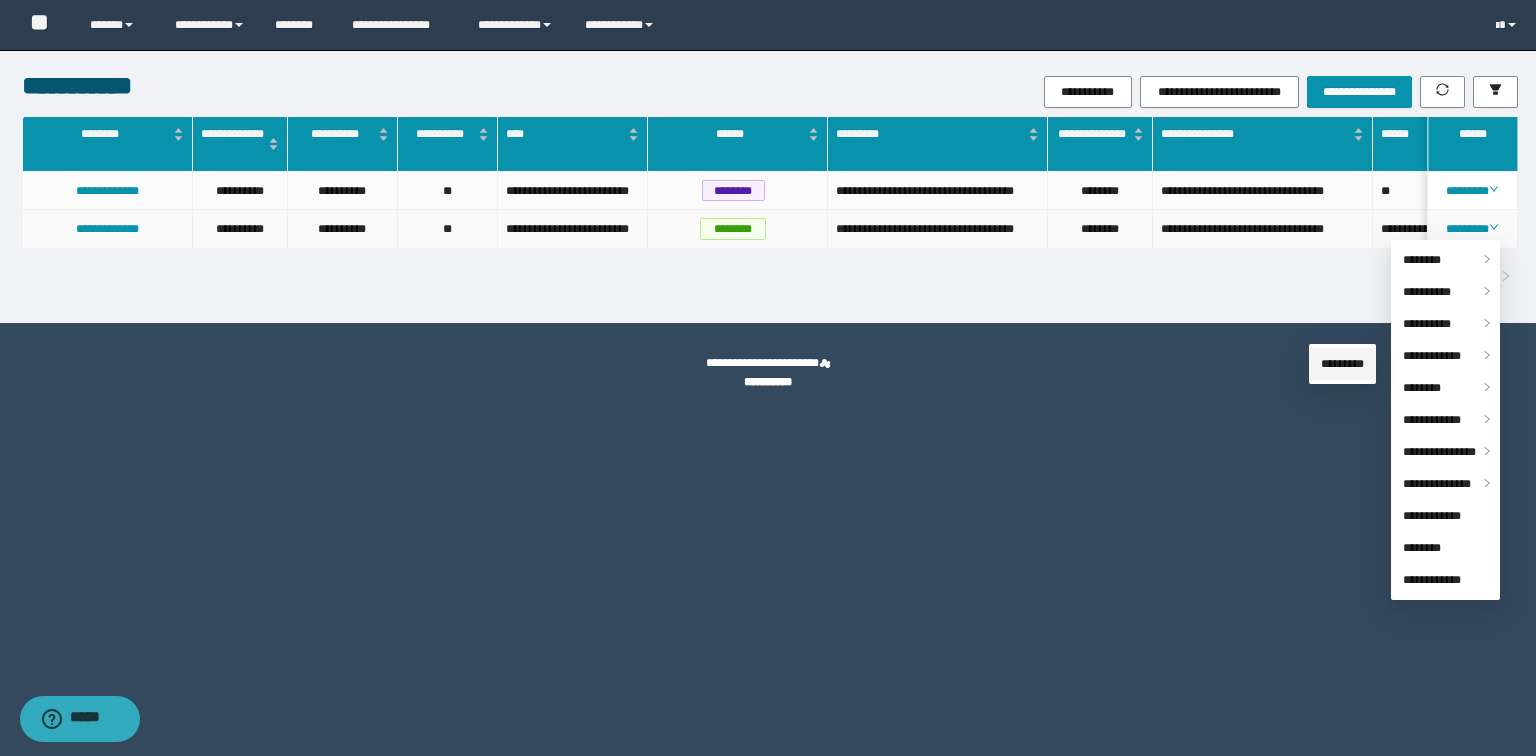 click on "*********" at bounding box center [1342, 364] 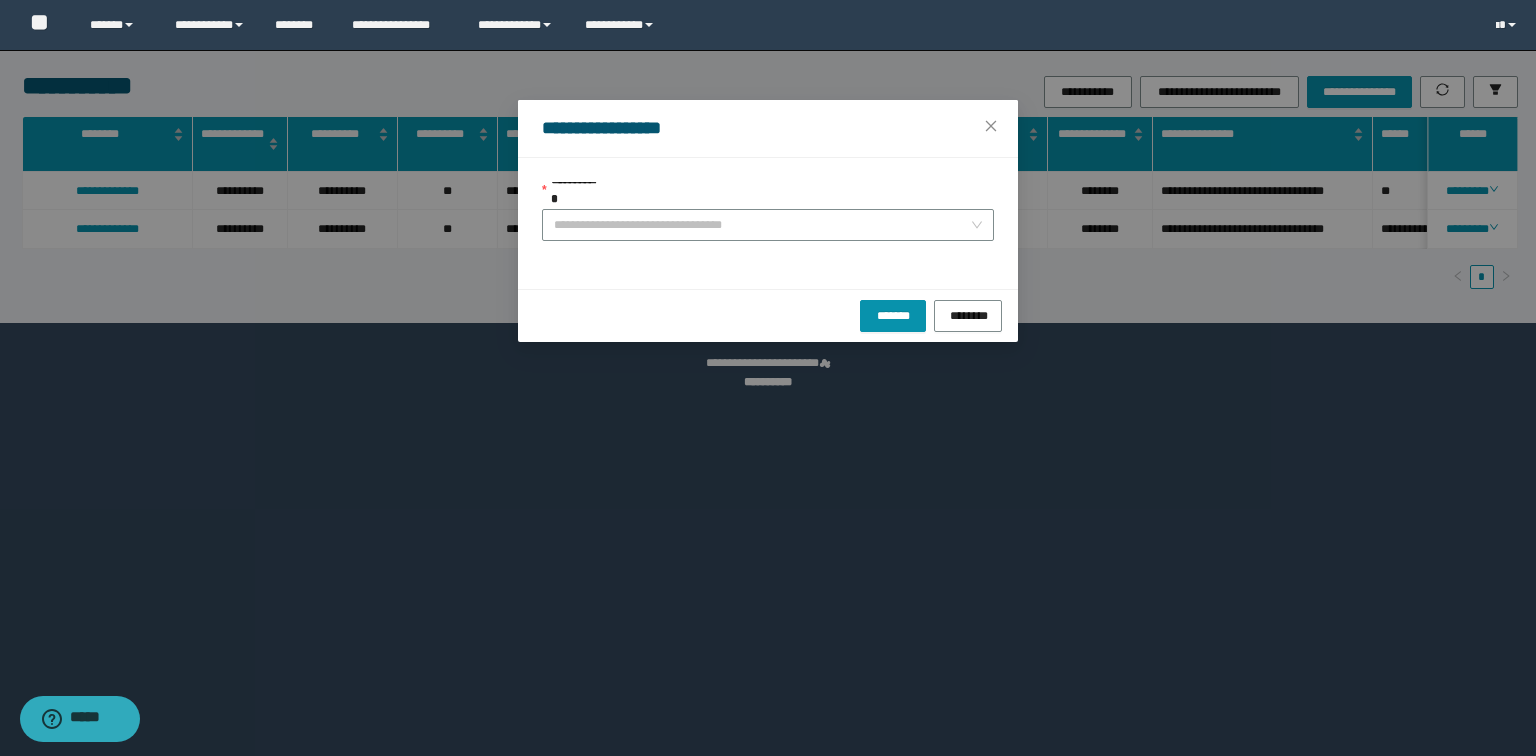 drag, startPoint x: 920, startPoint y: 230, endPoint x: 866, endPoint y: 260, distance: 61.77378 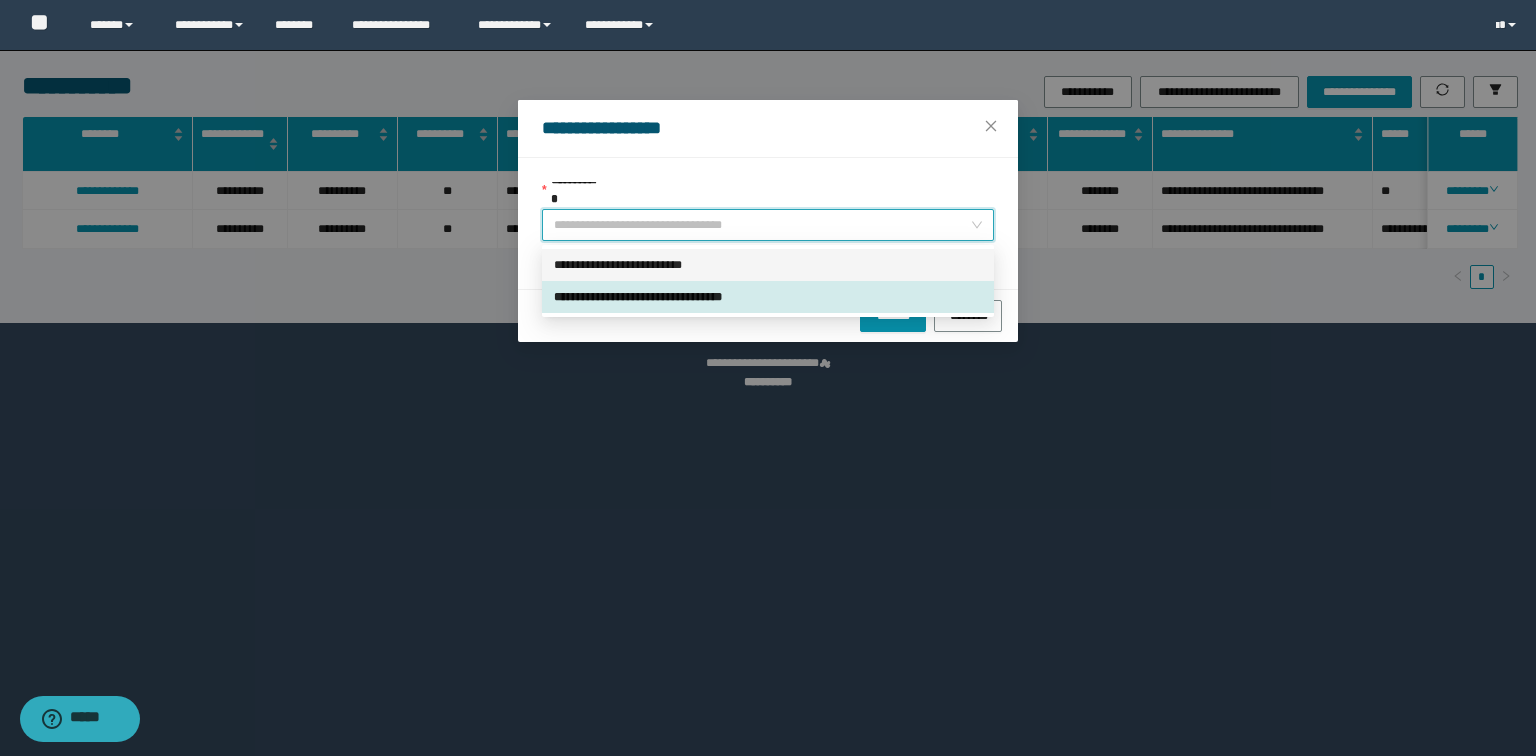 click on "**********" at bounding box center [768, 265] 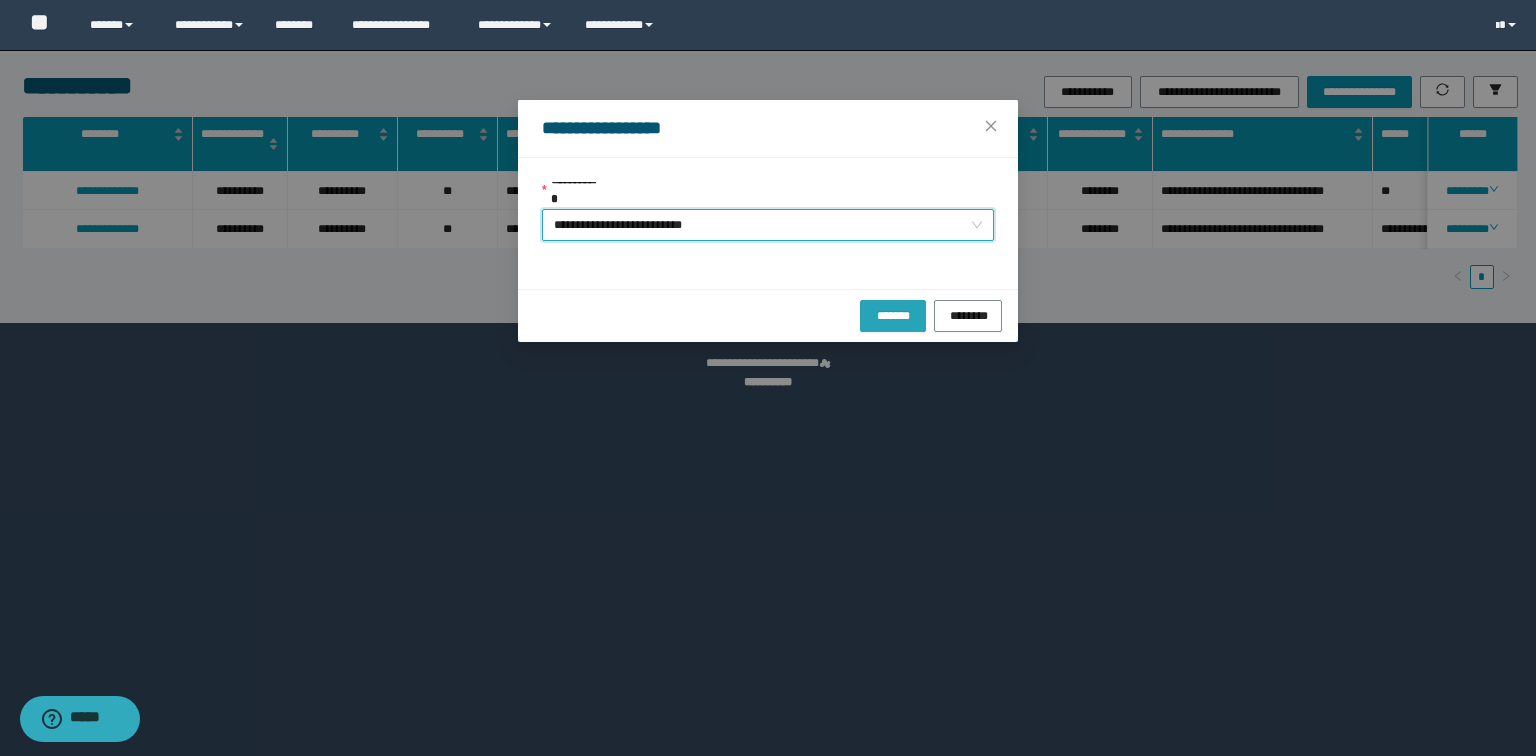 click on "*******" at bounding box center [893, 314] 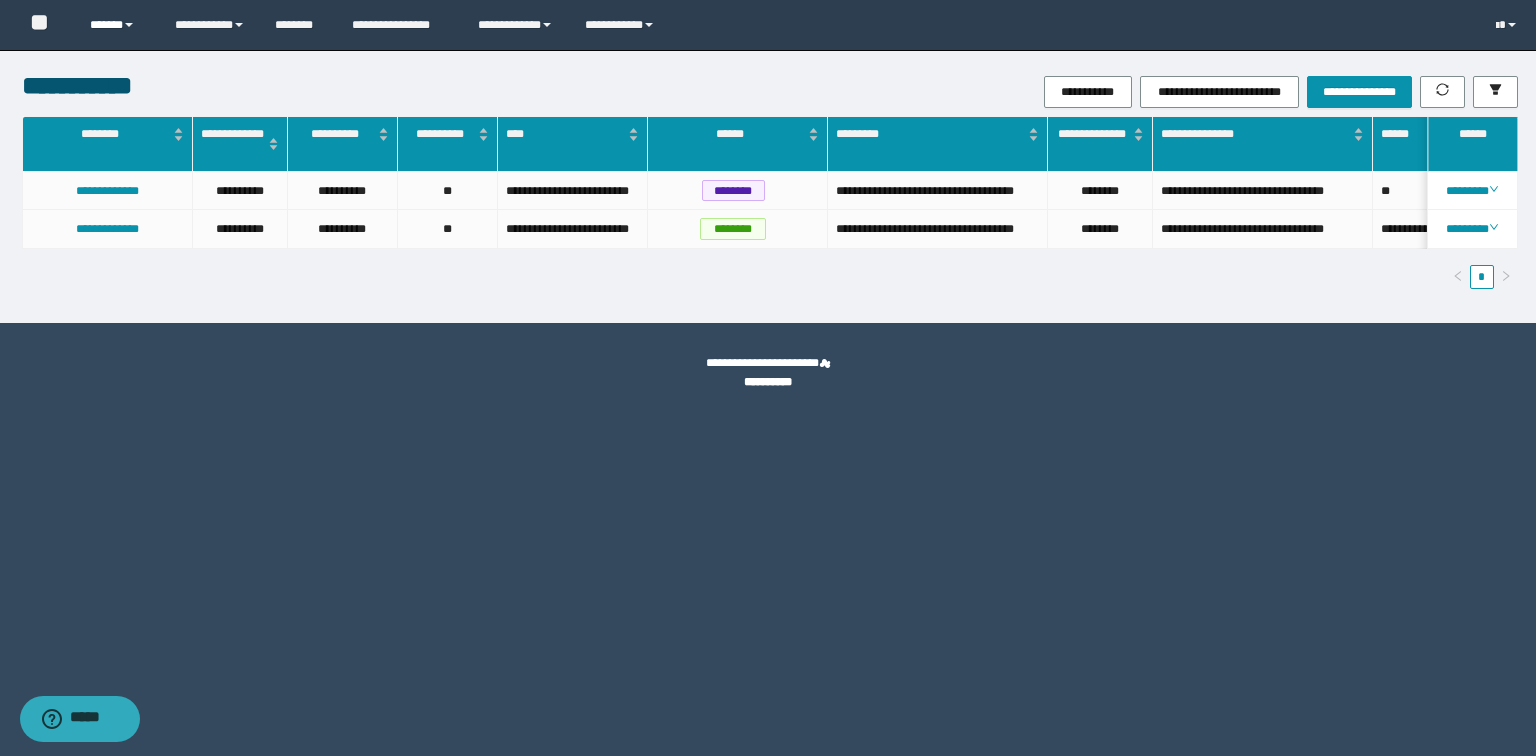 click on "******" at bounding box center [117, 25] 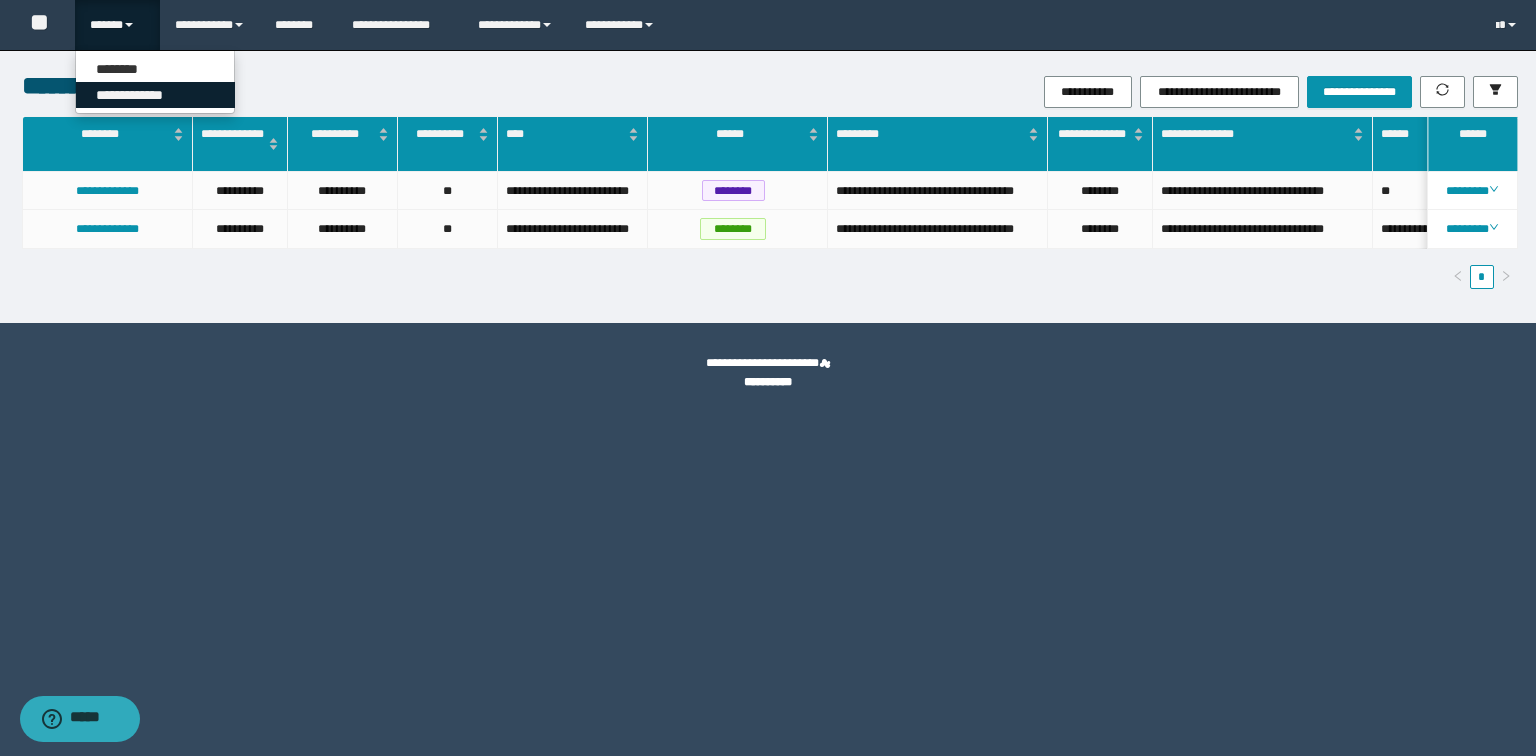 click on "**********" at bounding box center [155, 95] 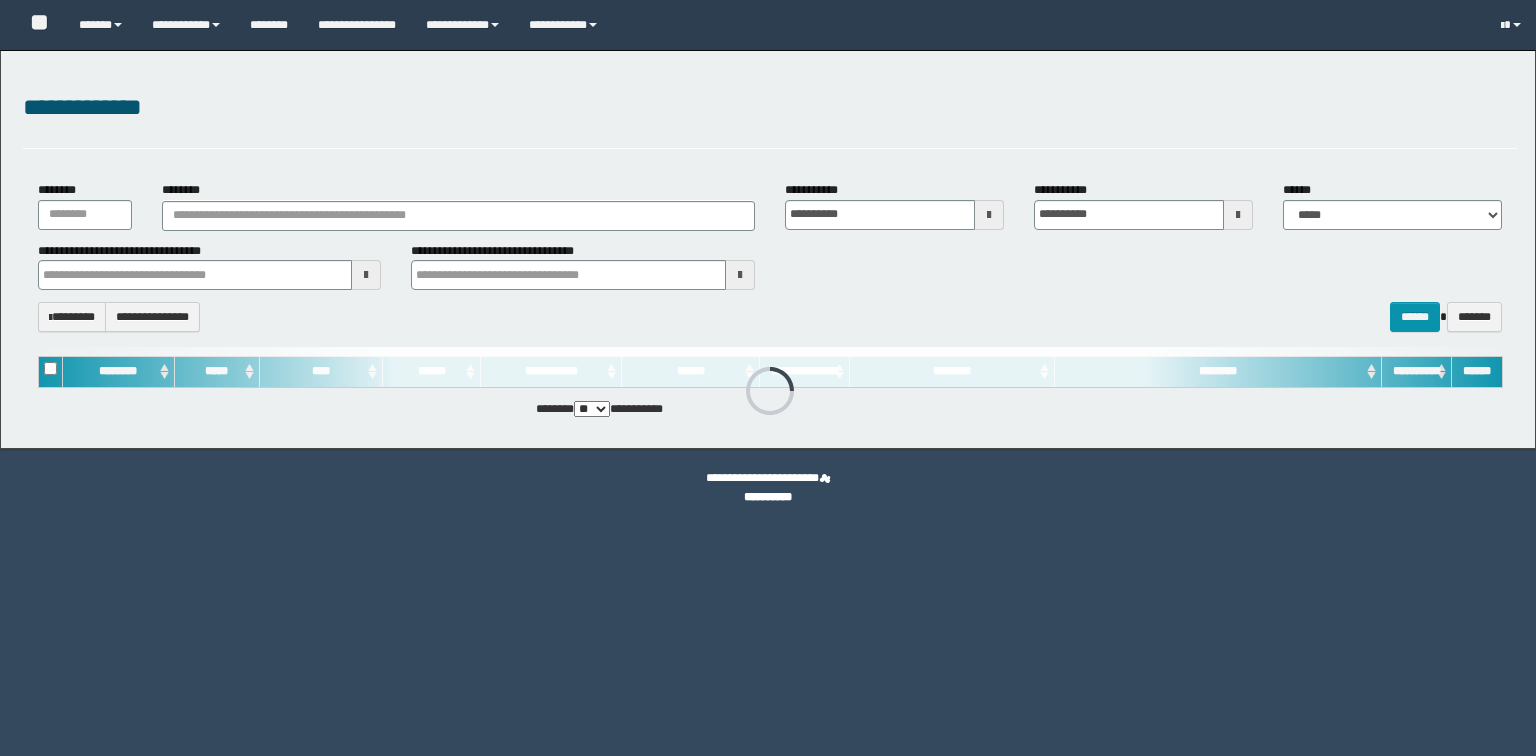 scroll, scrollTop: 0, scrollLeft: 0, axis: both 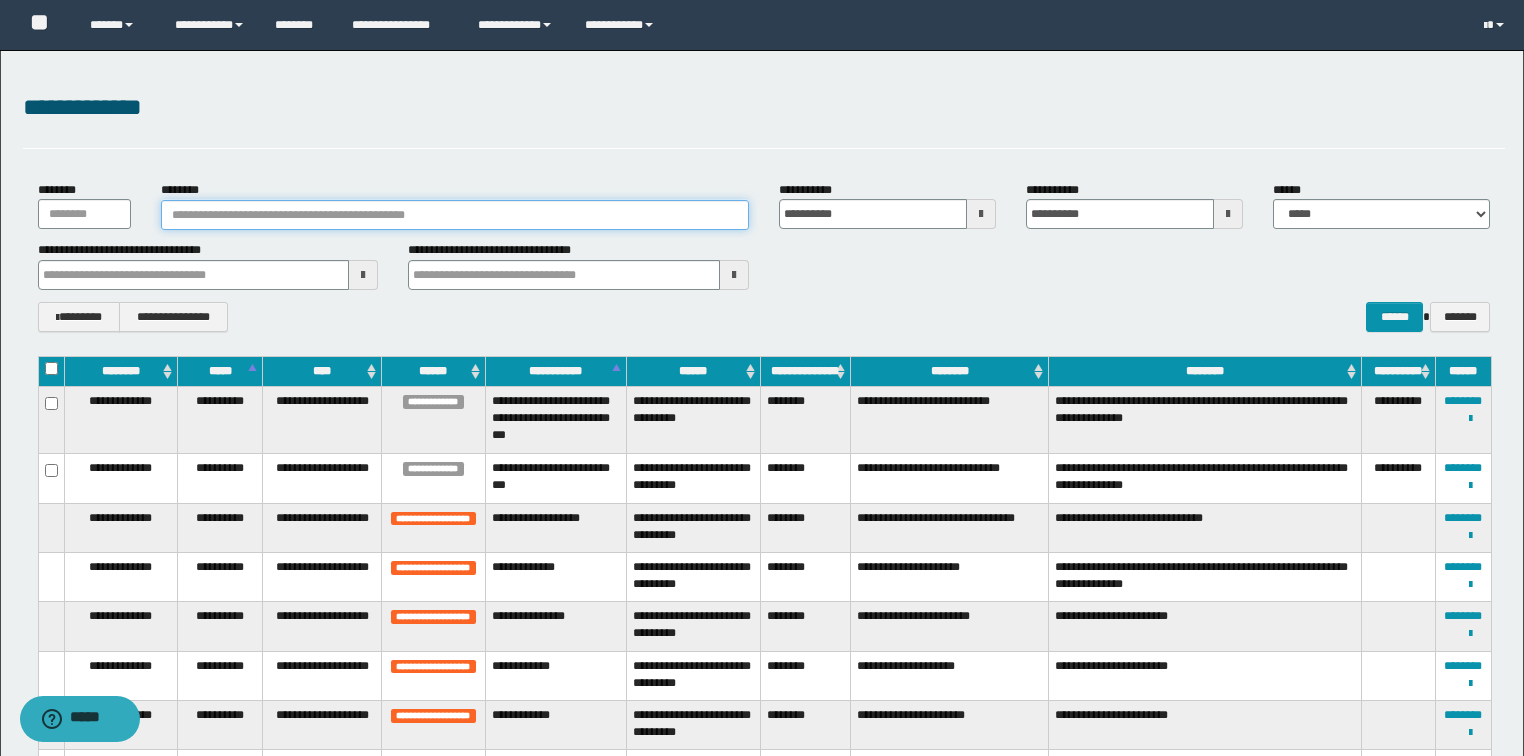click on "********" at bounding box center [455, 215] 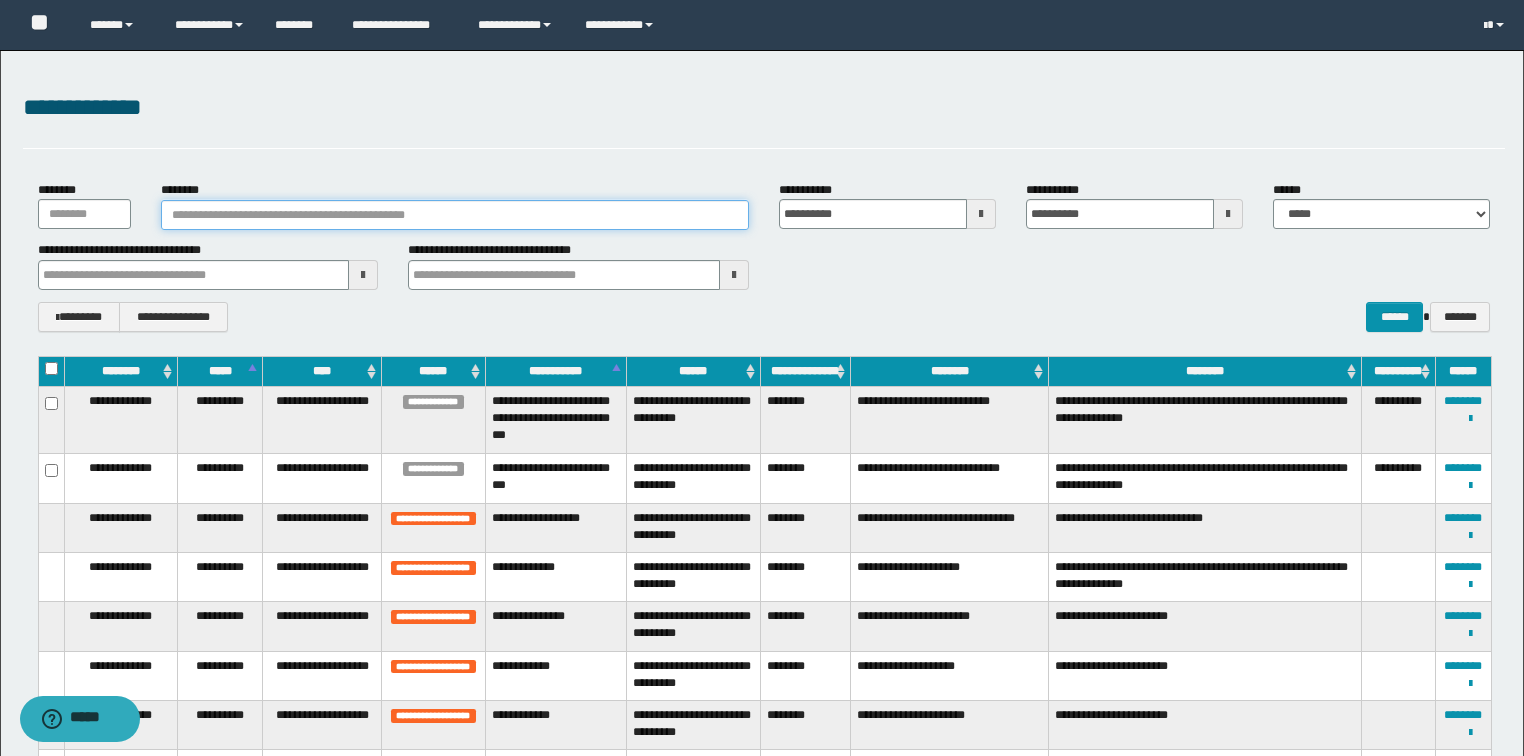 paste on "**********" 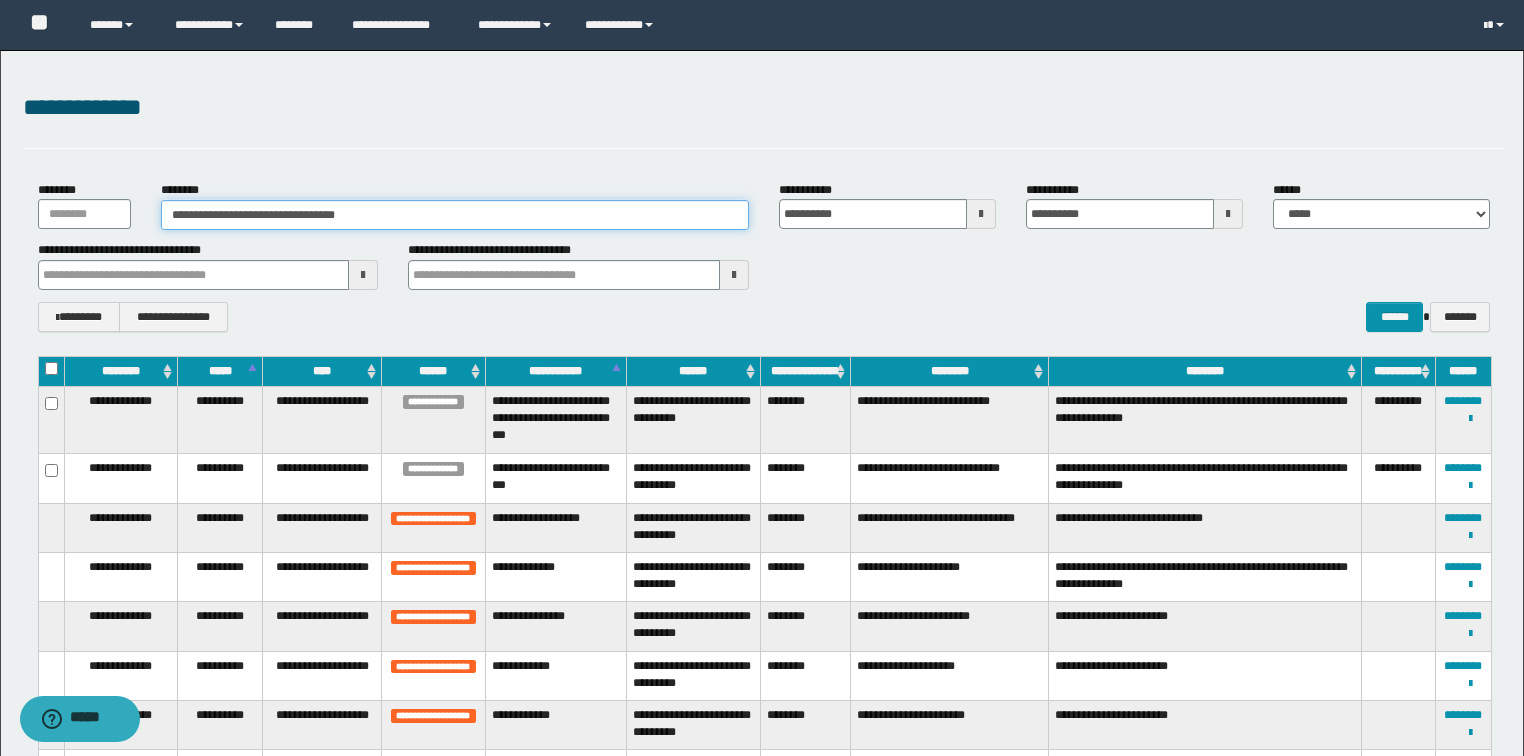 drag, startPoint x: 386, startPoint y: 214, endPoint x: 0, endPoint y: 216, distance: 386.0052 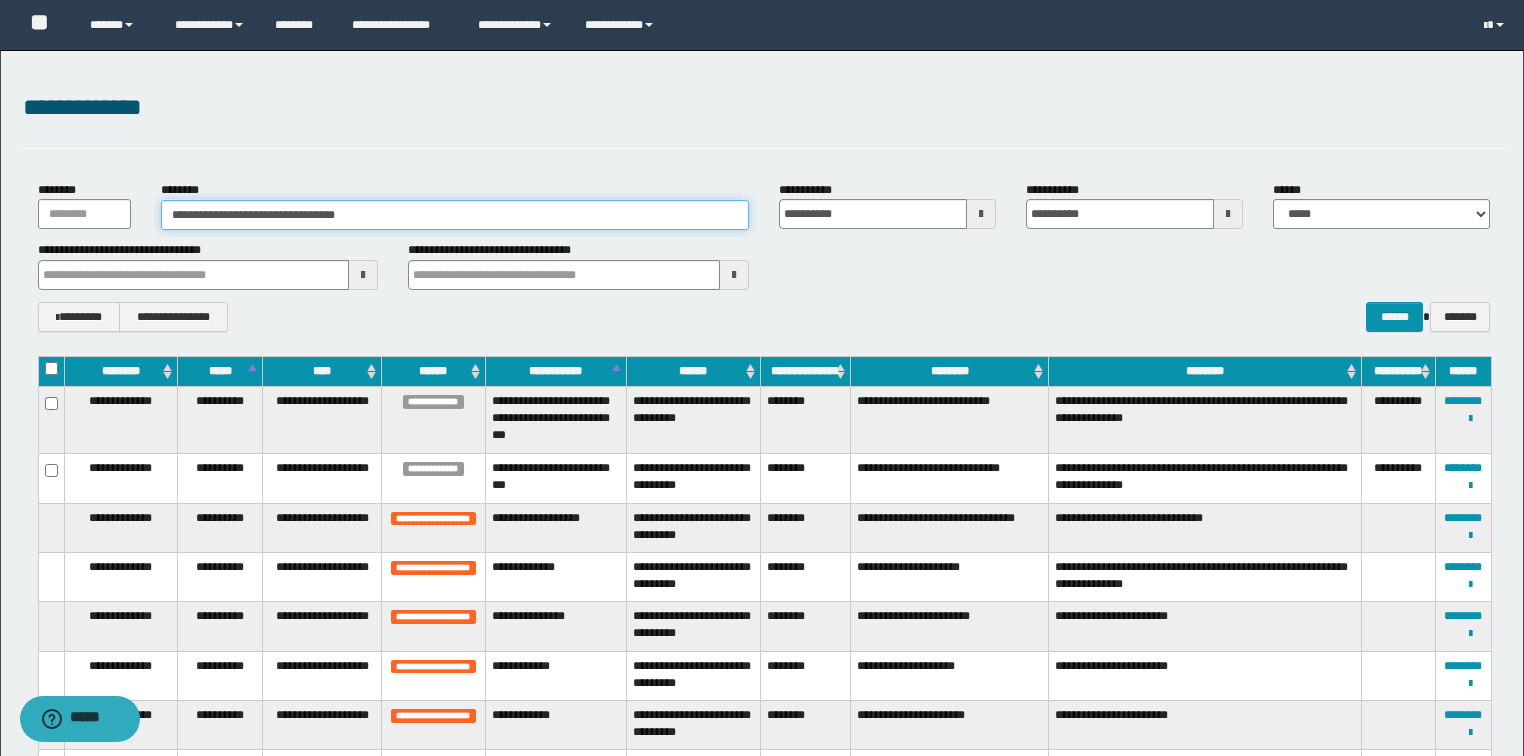 type 